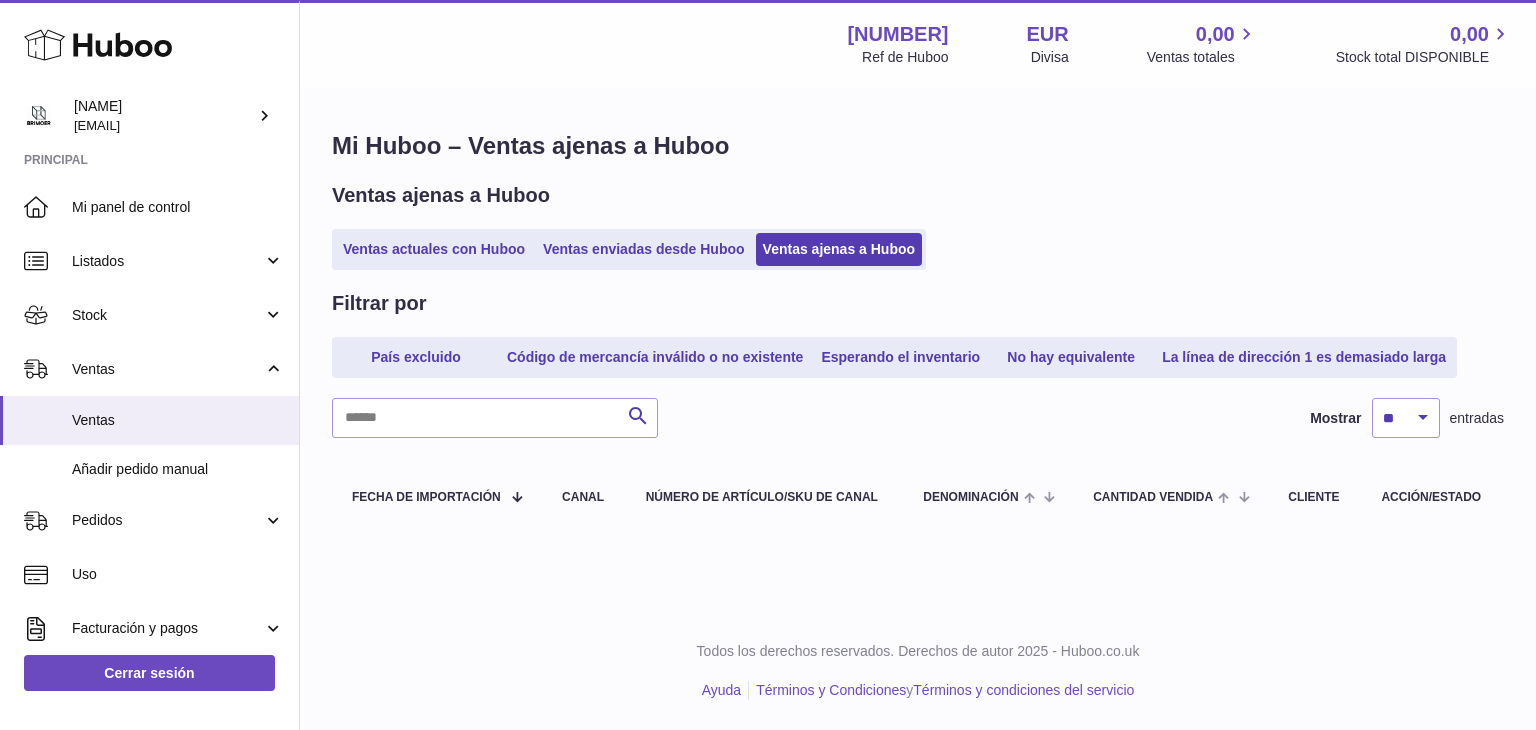 scroll, scrollTop: 0, scrollLeft: 0, axis: both 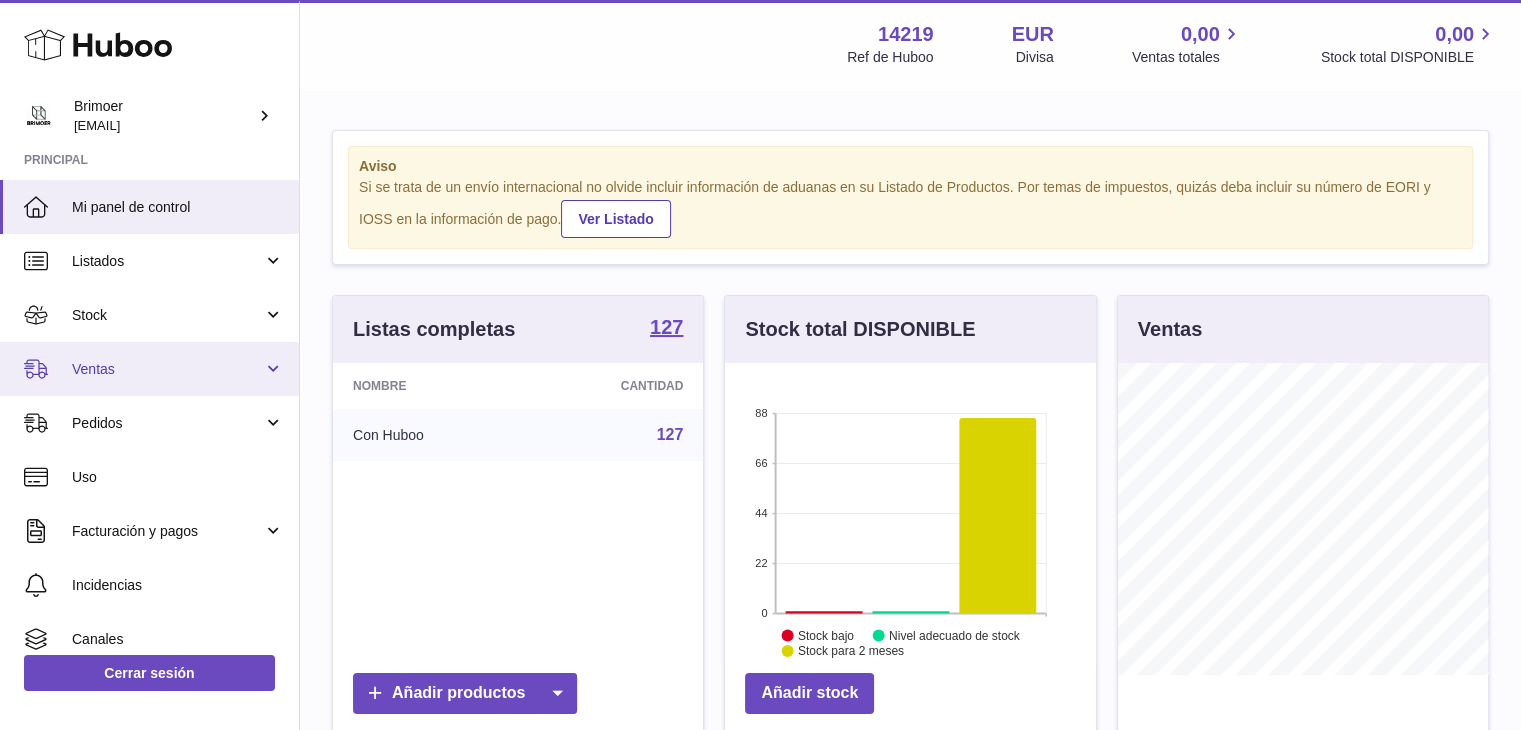 click on "Ventas" at bounding box center (149, 369) 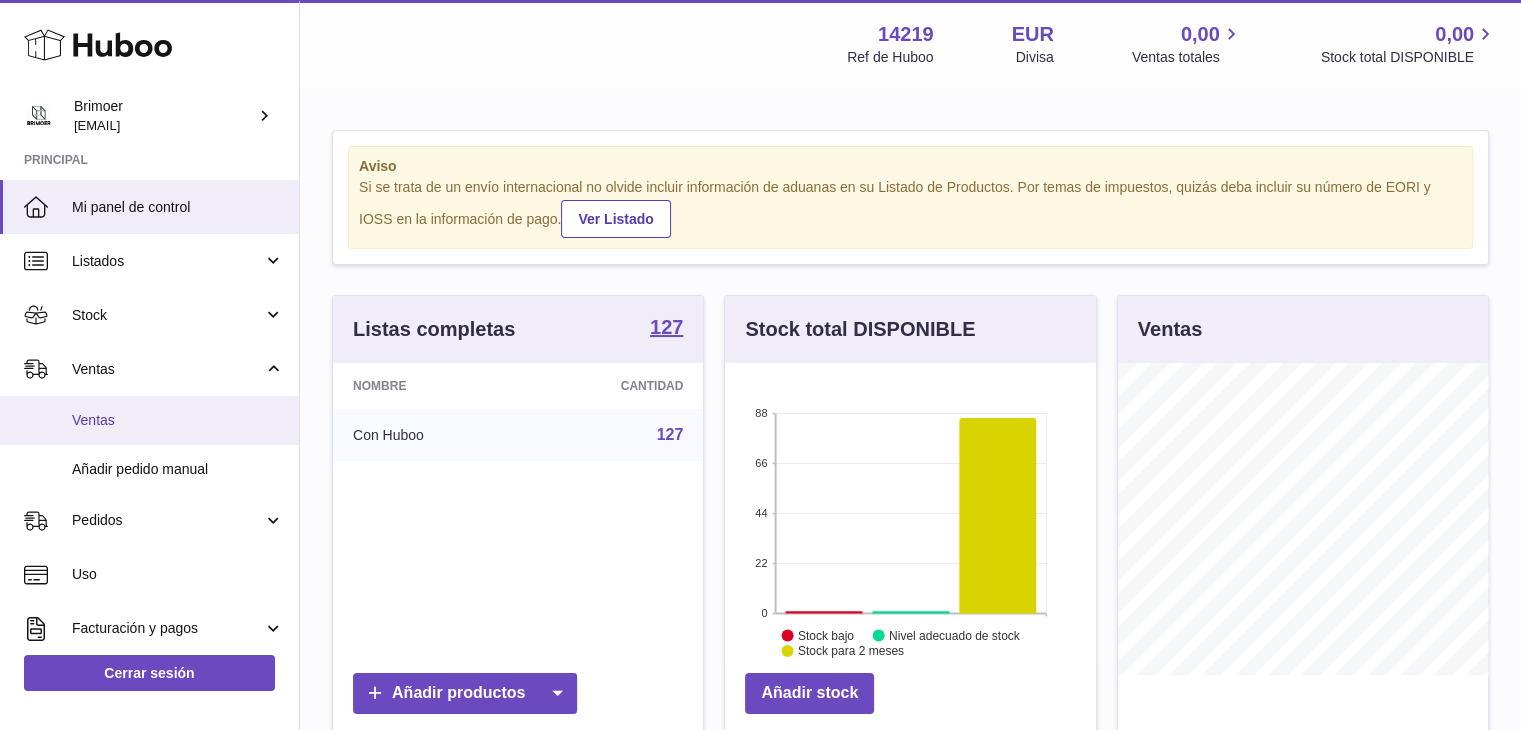 click on "Ventas" at bounding box center (178, 420) 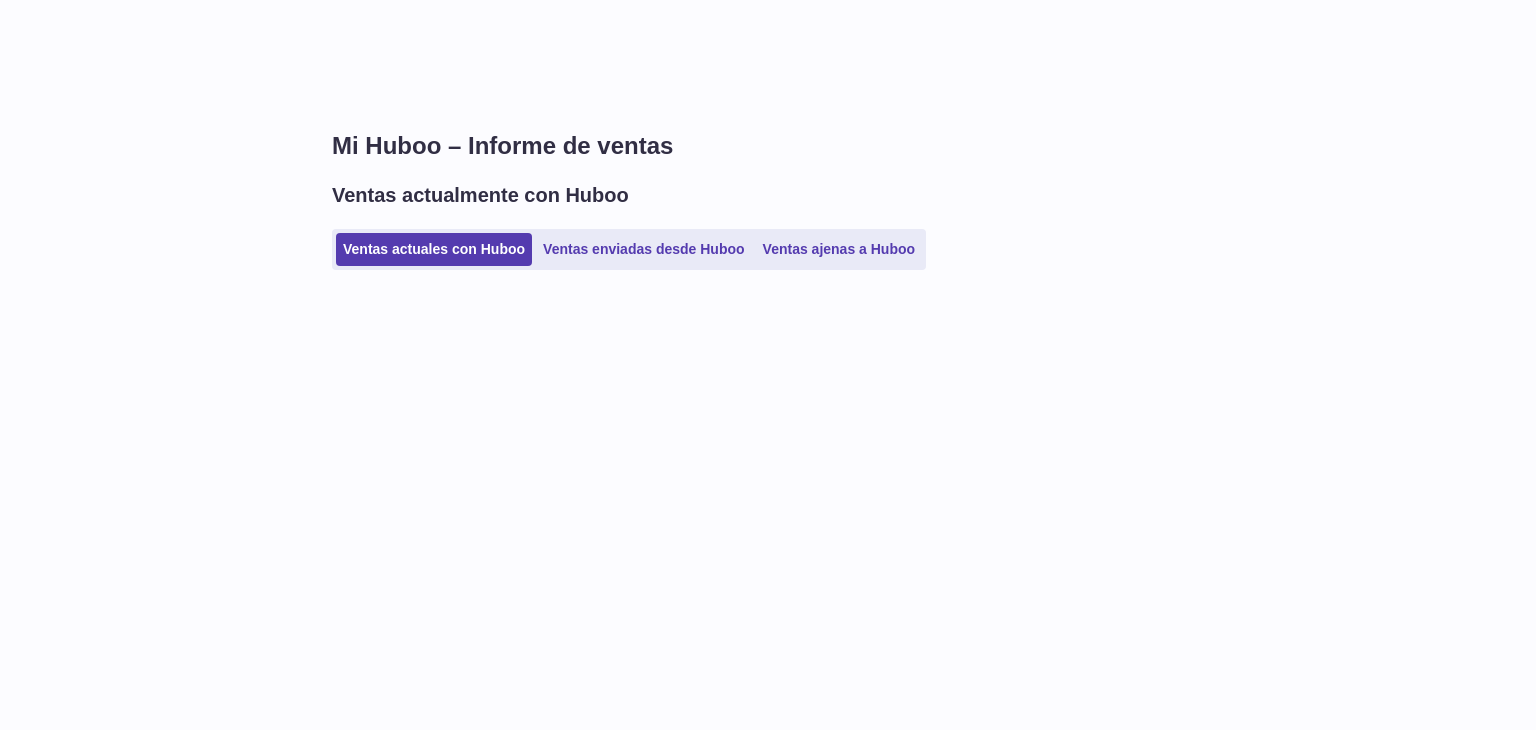 scroll, scrollTop: 0, scrollLeft: 0, axis: both 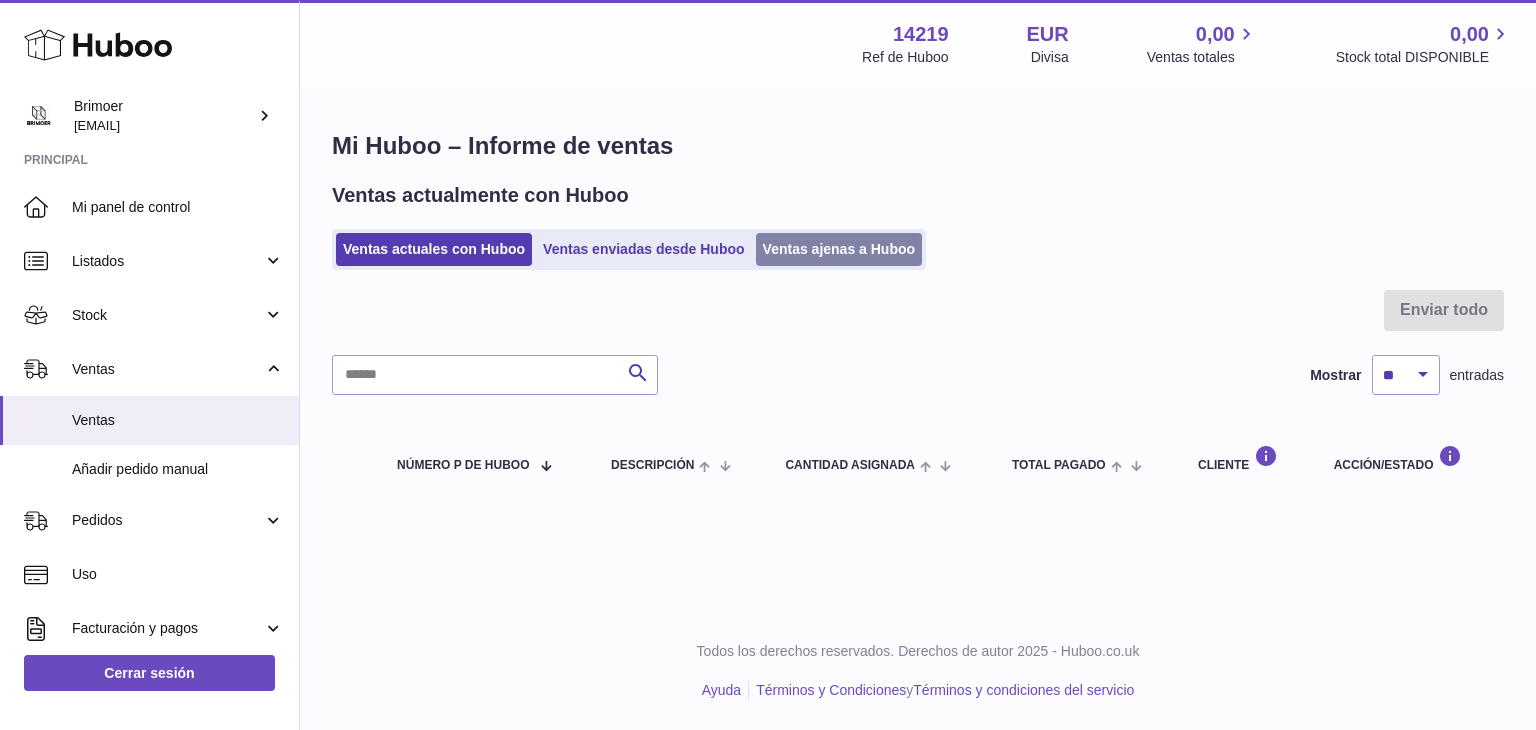 click on "Ventas ajenas a Huboo" at bounding box center (839, 249) 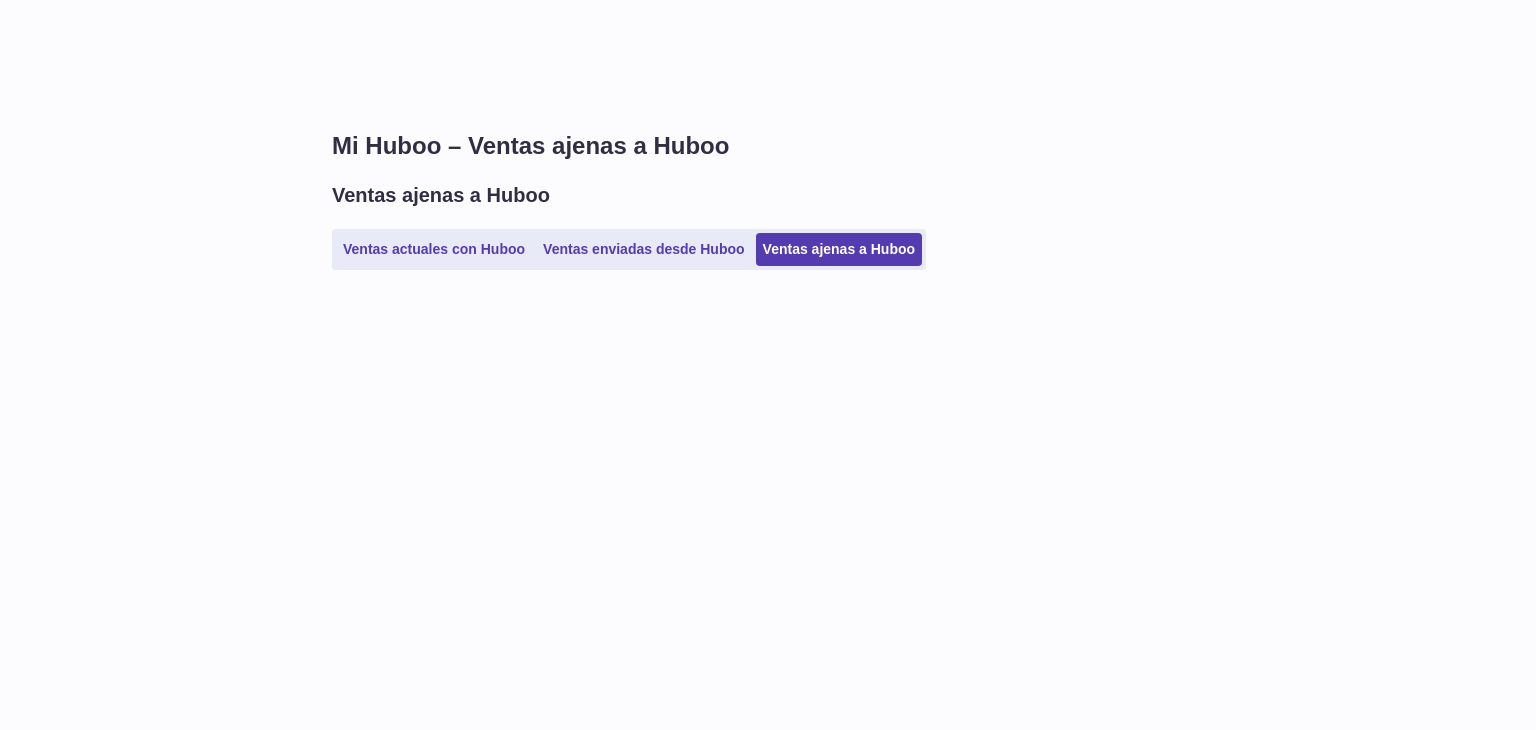 scroll, scrollTop: 0, scrollLeft: 0, axis: both 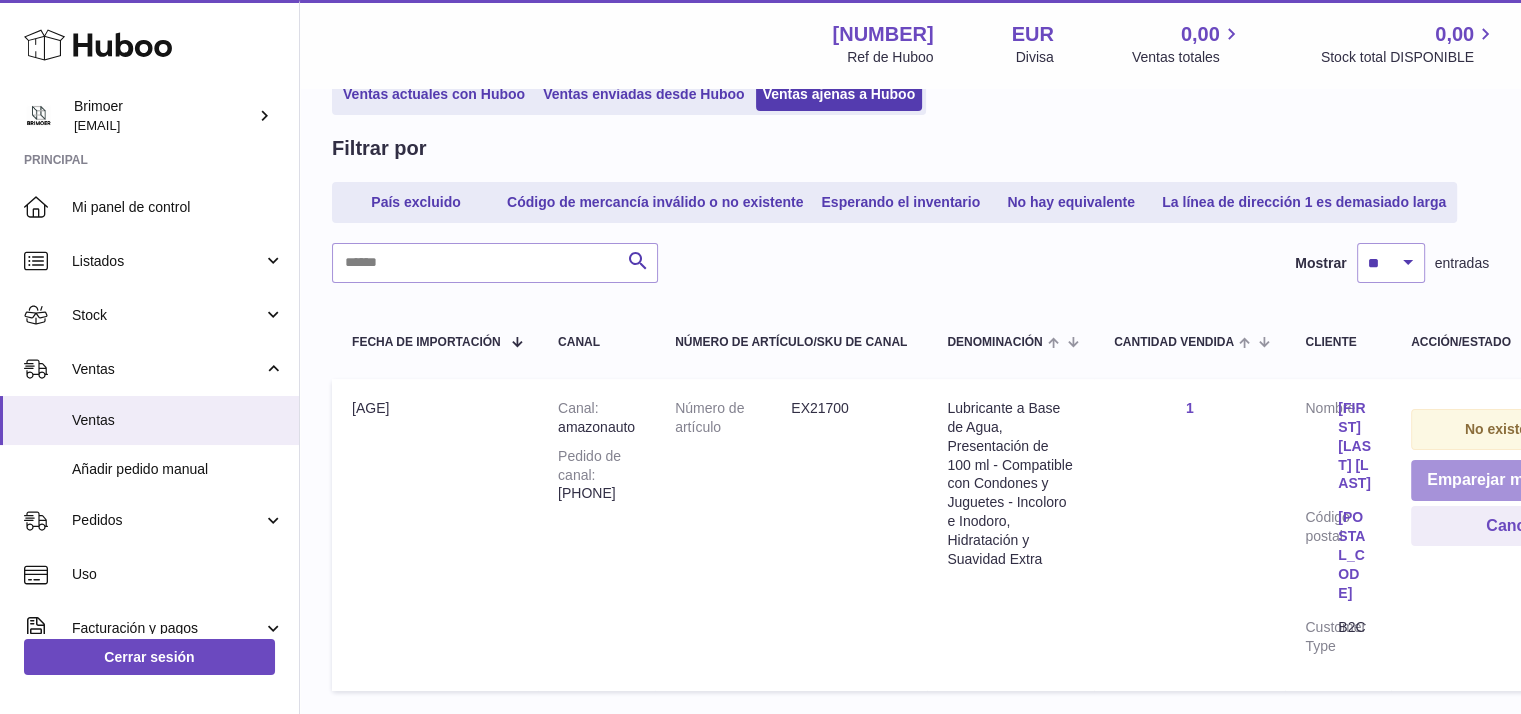 click on "Emparejar manualmente" at bounding box center (1520, 480) 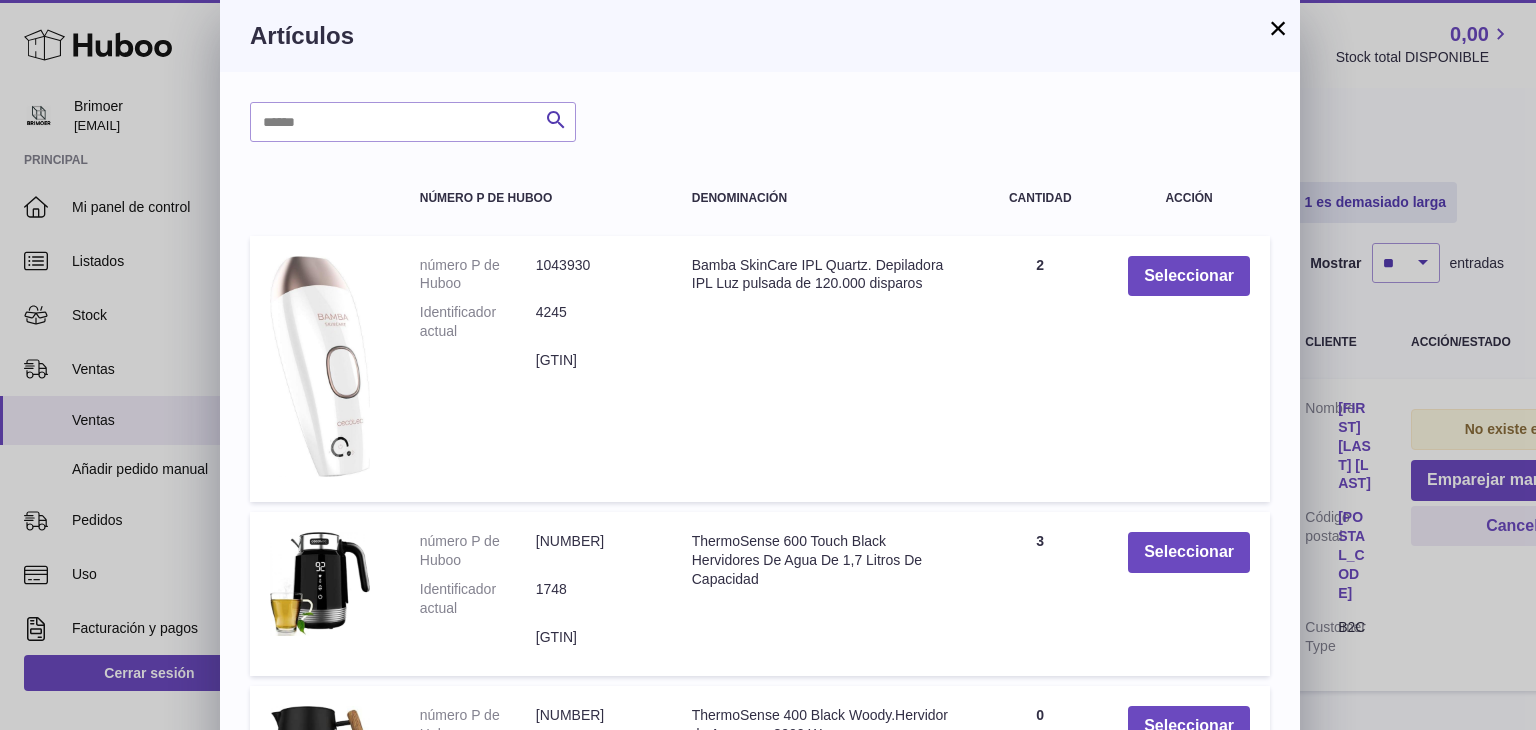 click on "×" at bounding box center [1278, 28] 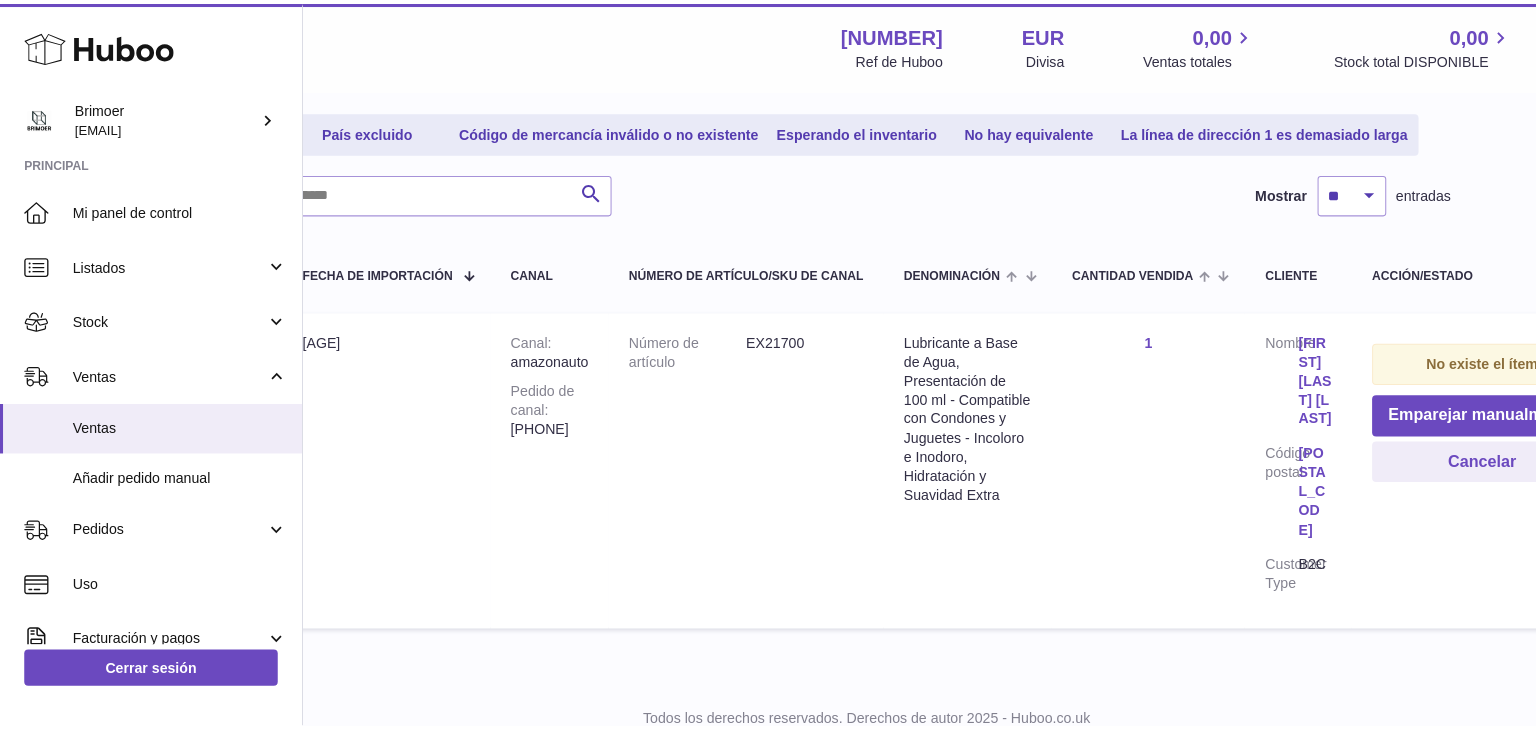 scroll, scrollTop: 227, scrollLeft: 52, axis: both 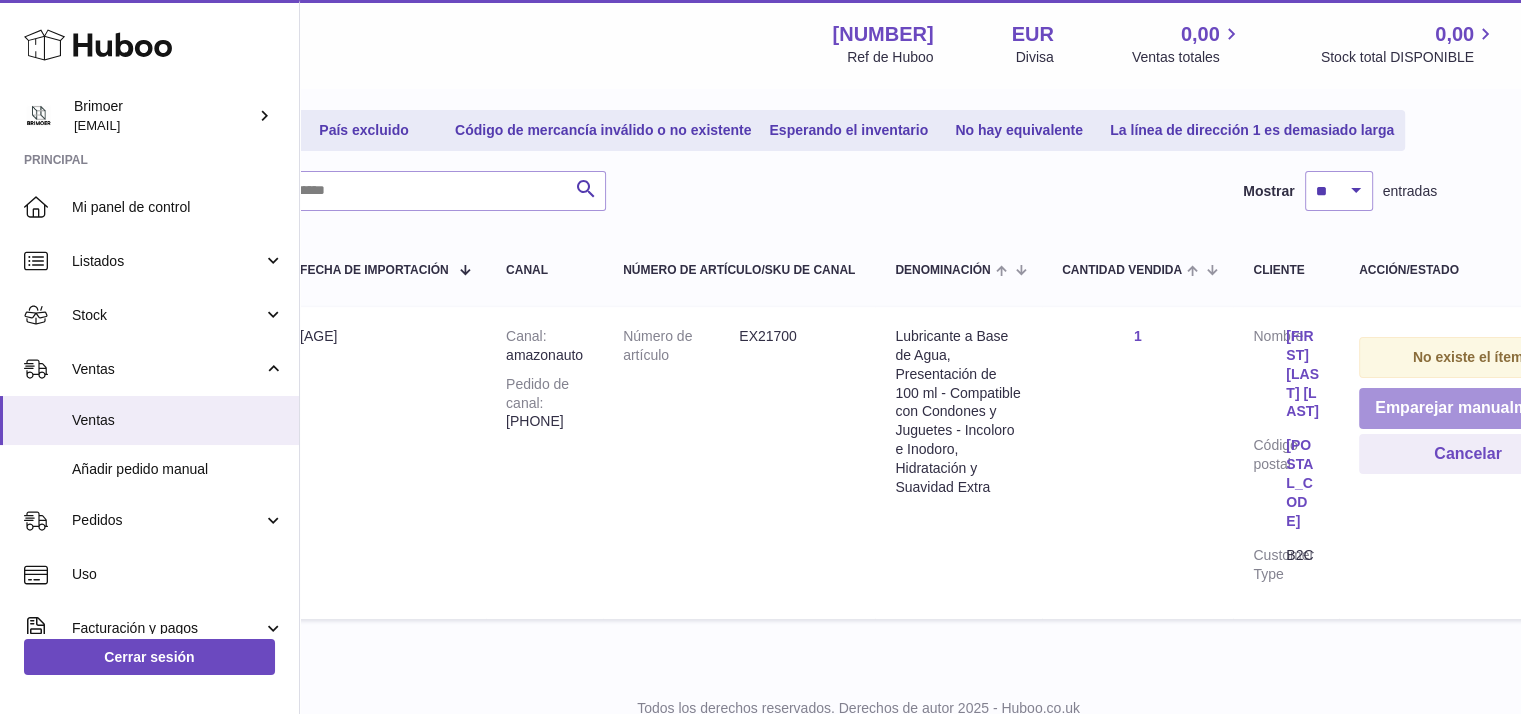 click on "Emparejar manualmente" at bounding box center [1468, 408] 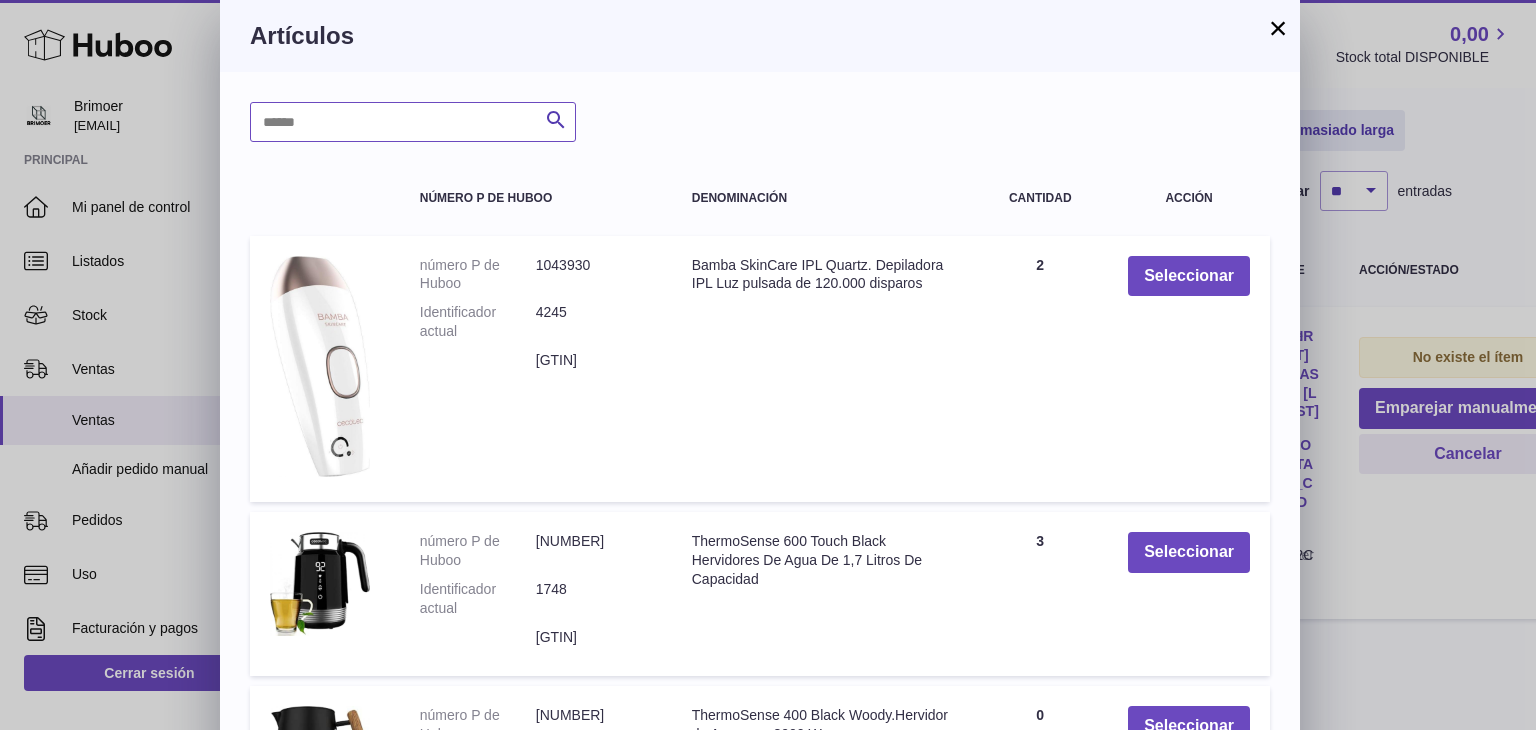 click at bounding box center (413, 122) 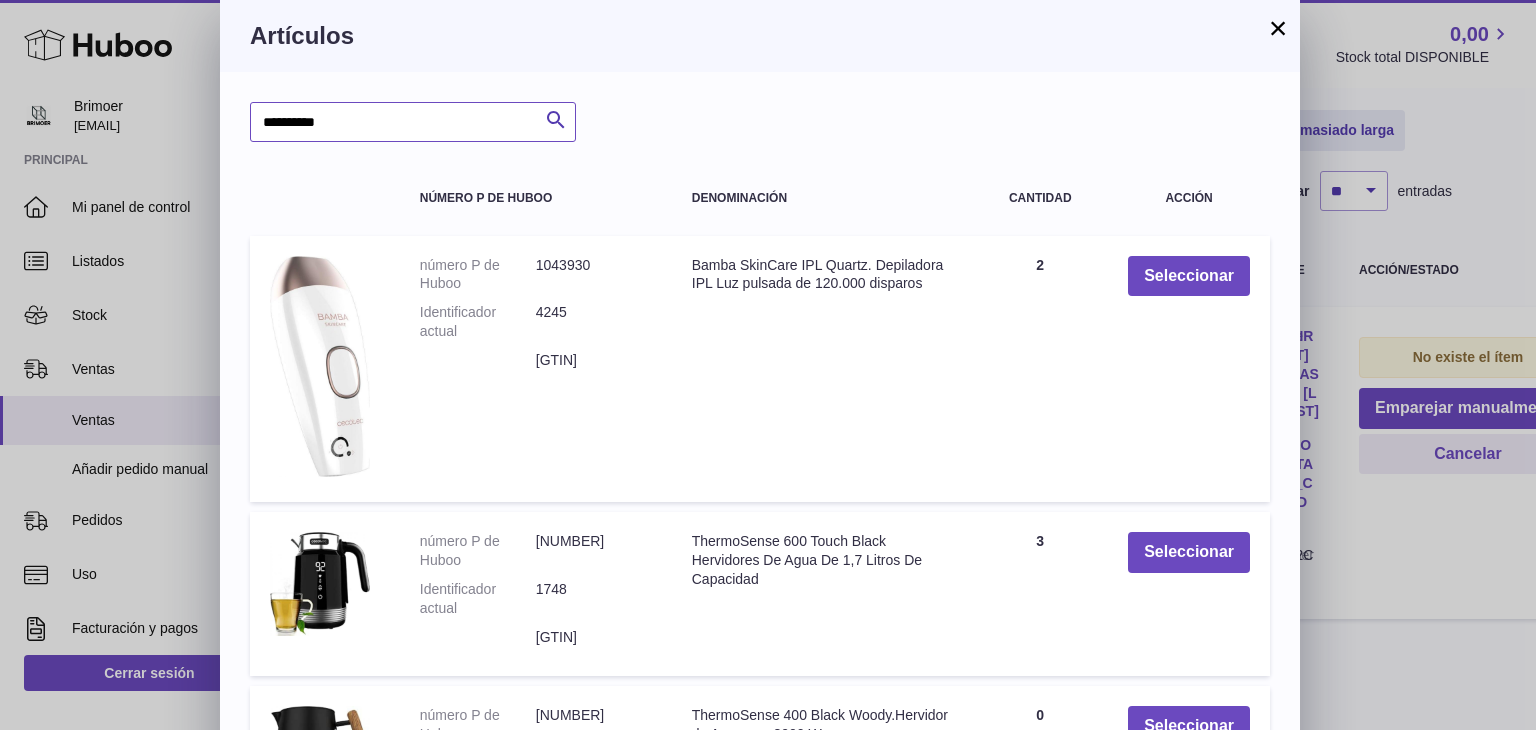 type on "**********" 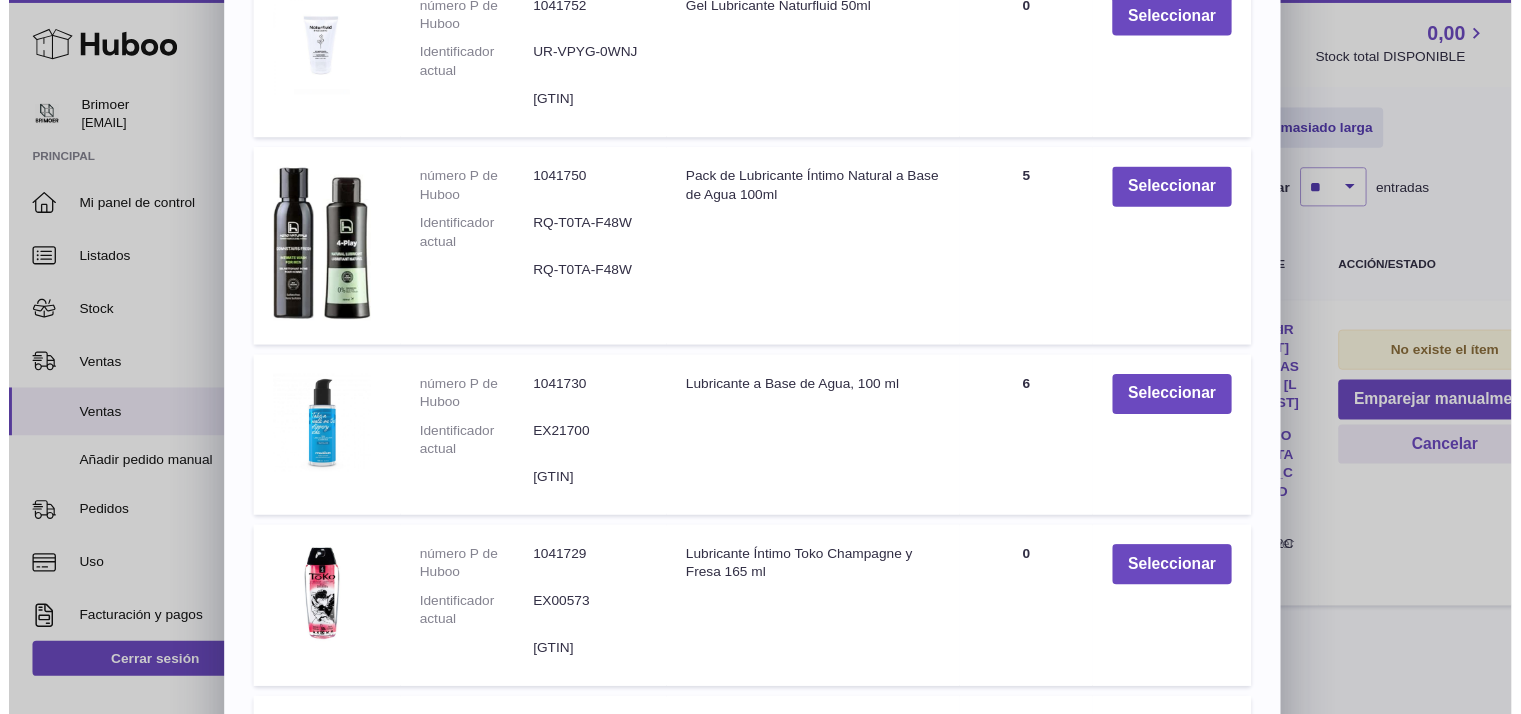 scroll, scrollTop: 262, scrollLeft: 0, axis: vertical 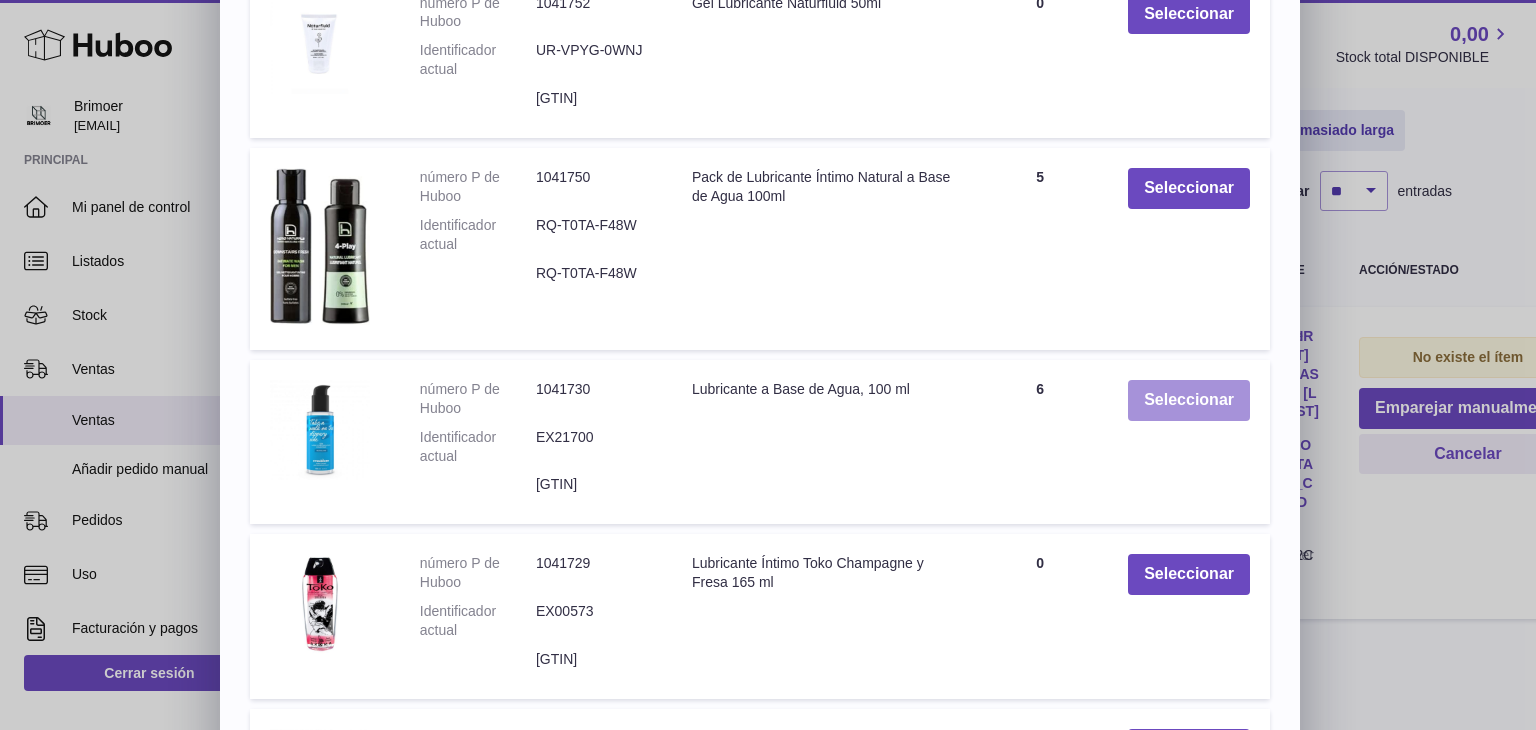 click on "Seleccionar" at bounding box center [1189, 400] 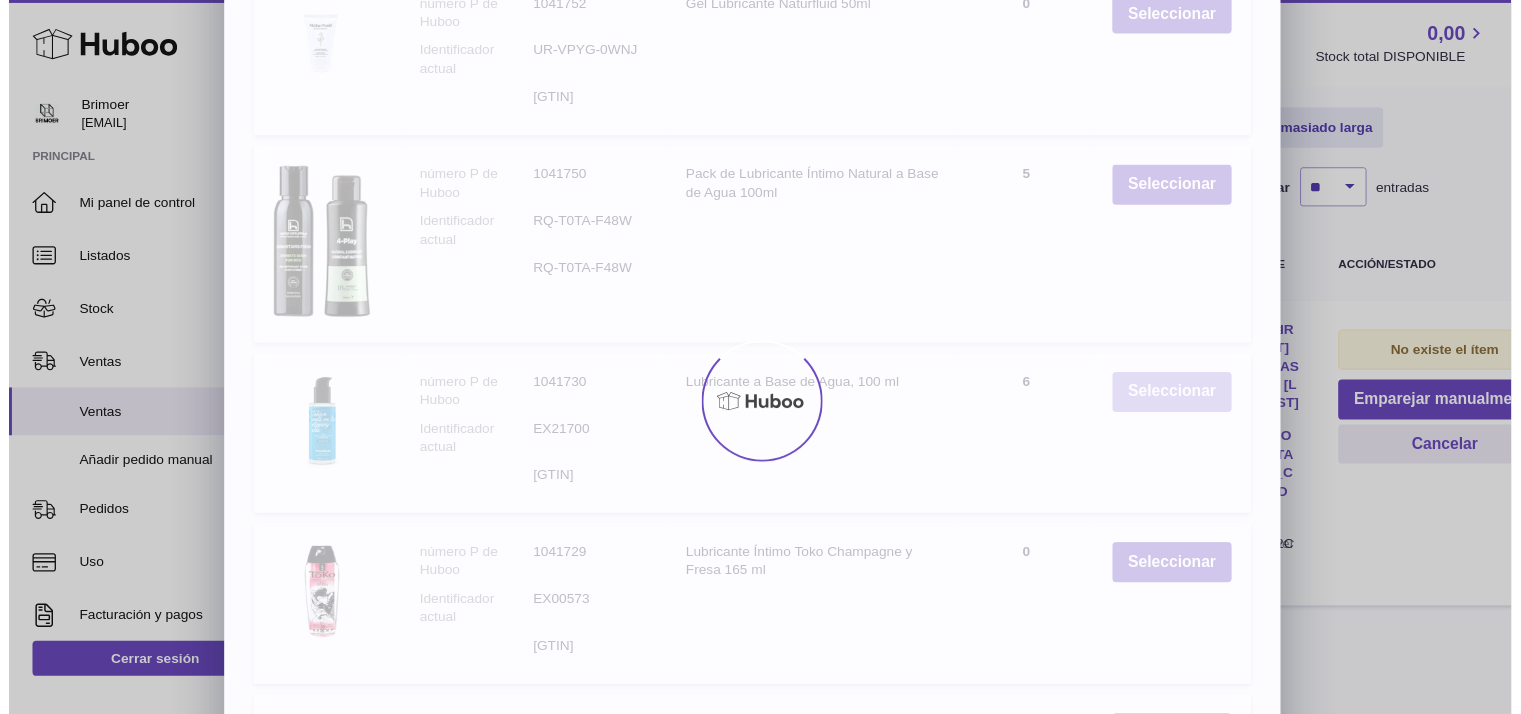 scroll, scrollTop: 0, scrollLeft: 0, axis: both 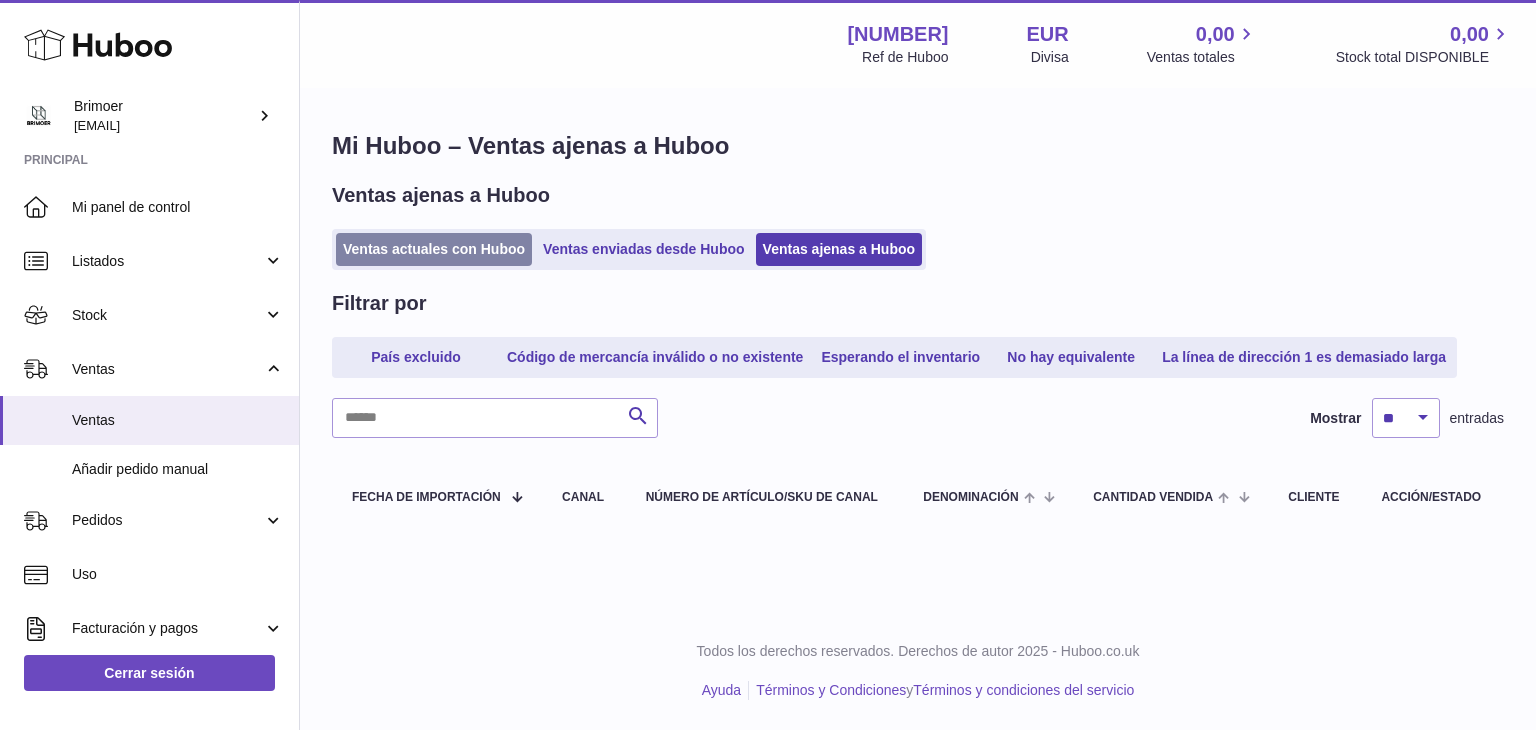 click on "Ventas actuales con Huboo" at bounding box center (434, 249) 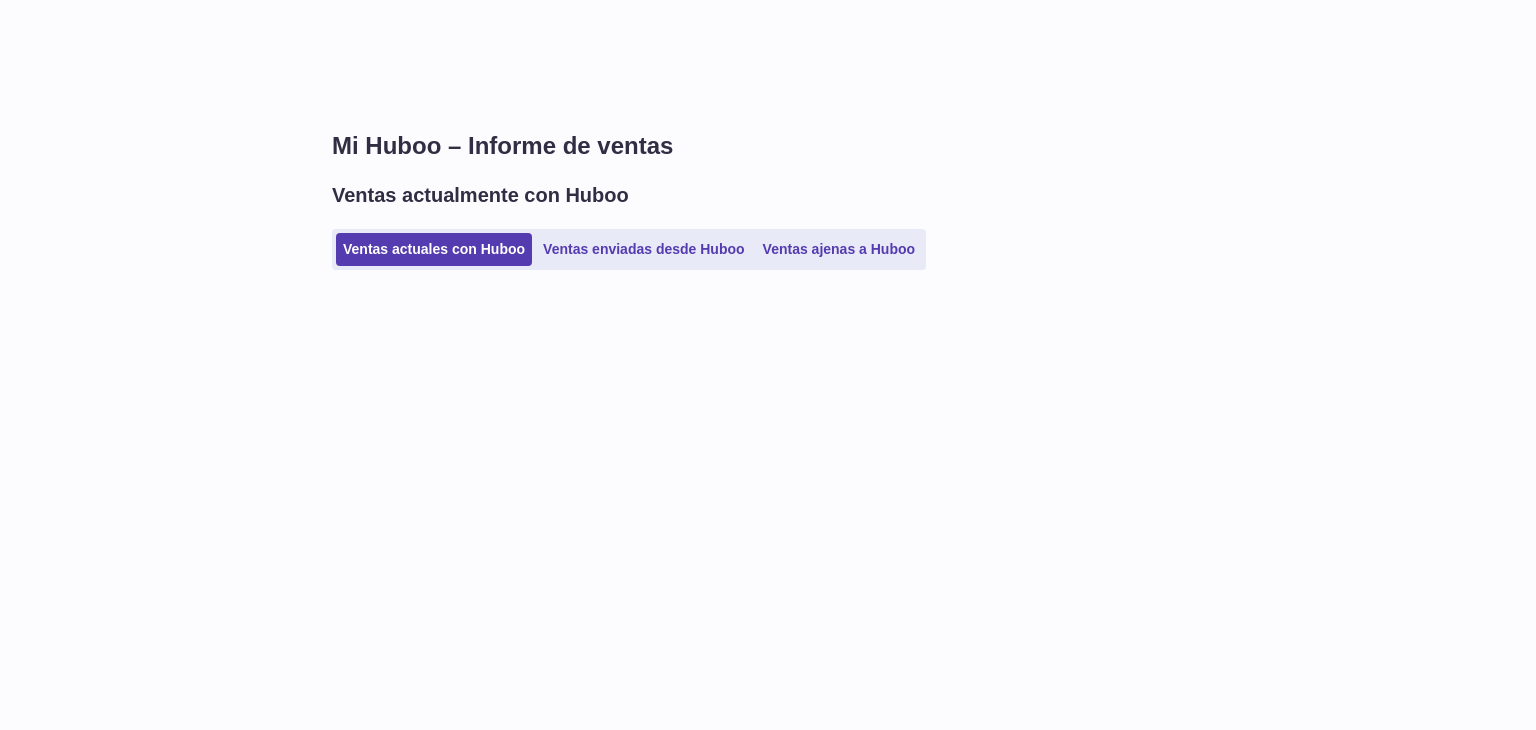 scroll, scrollTop: 0, scrollLeft: 0, axis: both 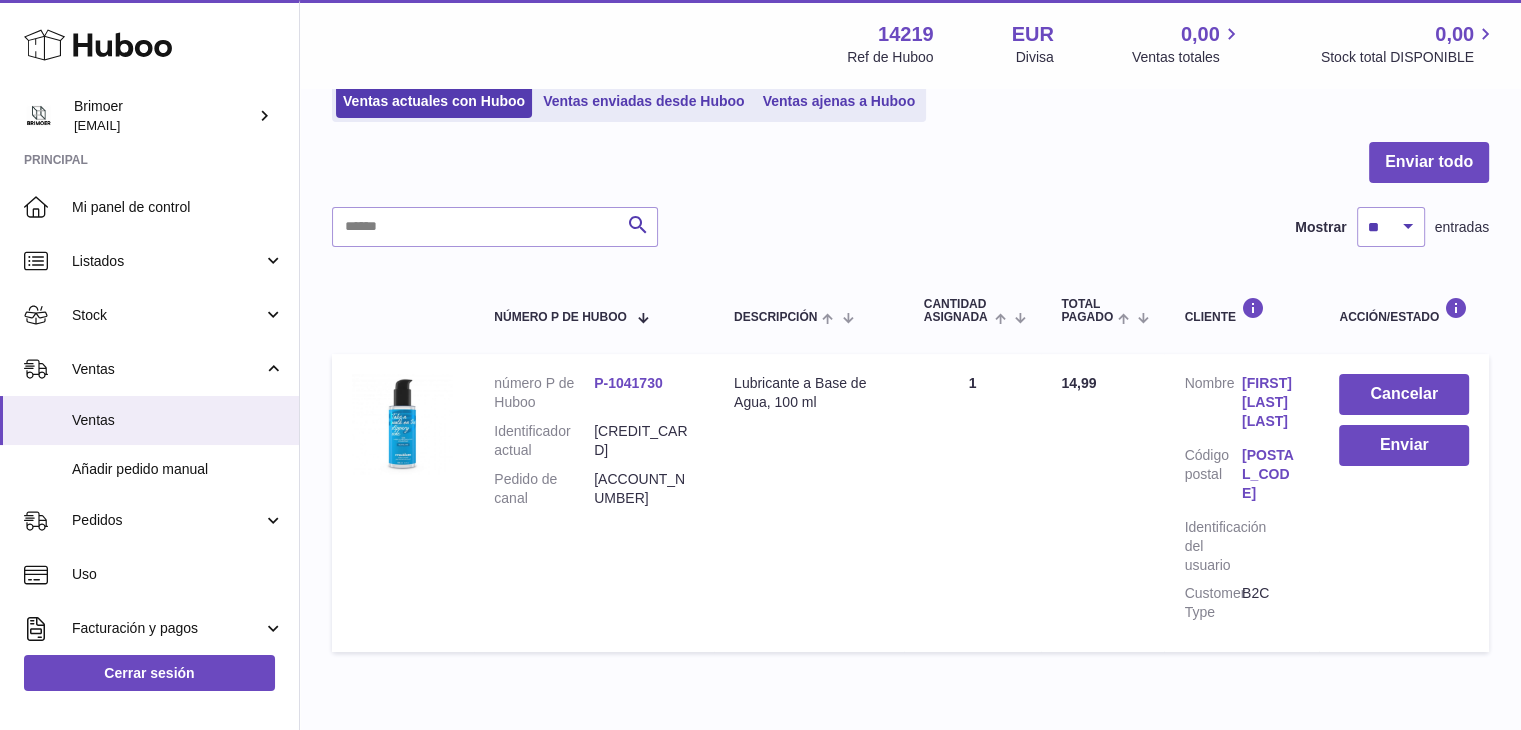 click on "[FIRST] [LAST] [LAST]" at bounding box center (1270, 402) 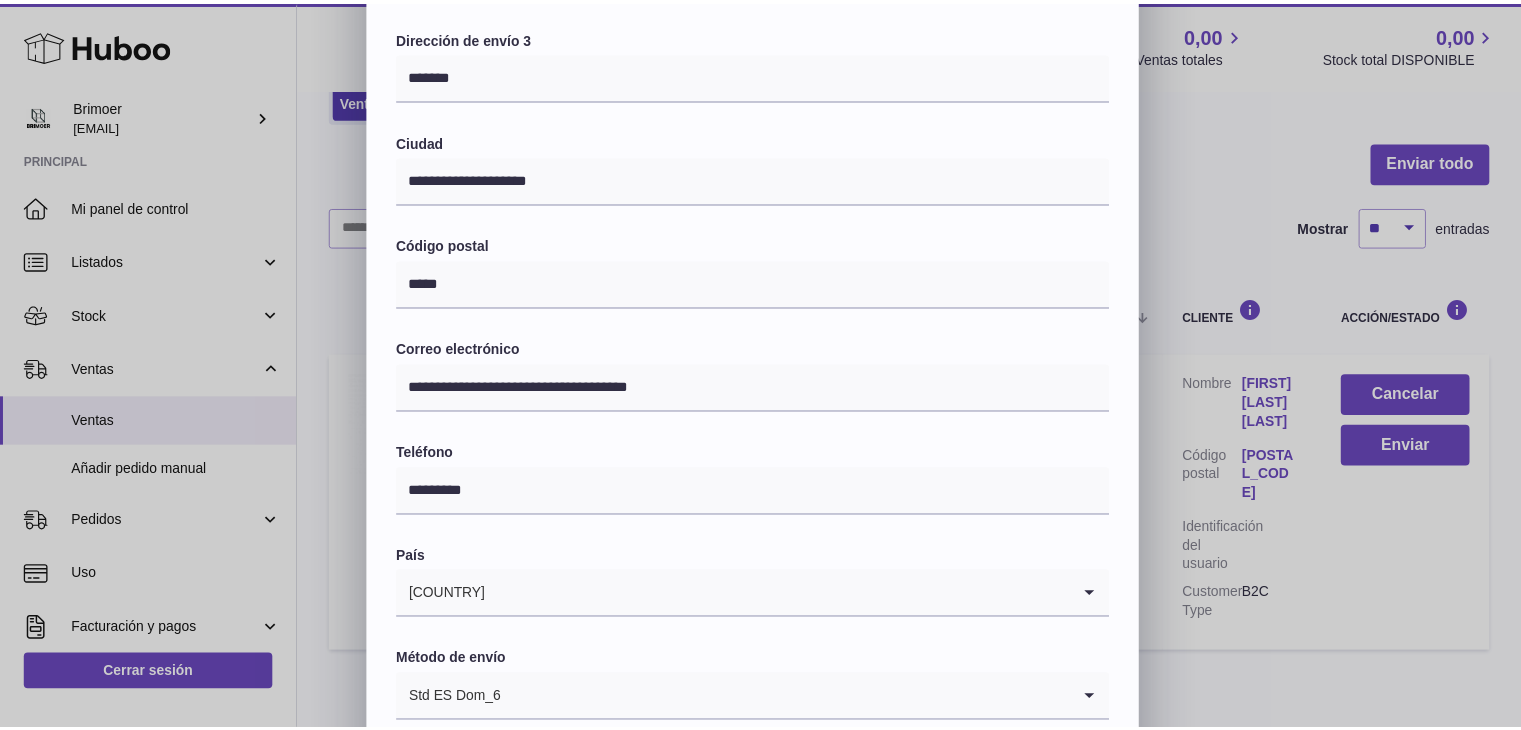 scroll, scrollTop: 530, scrollLeft: 0, axis: vertical 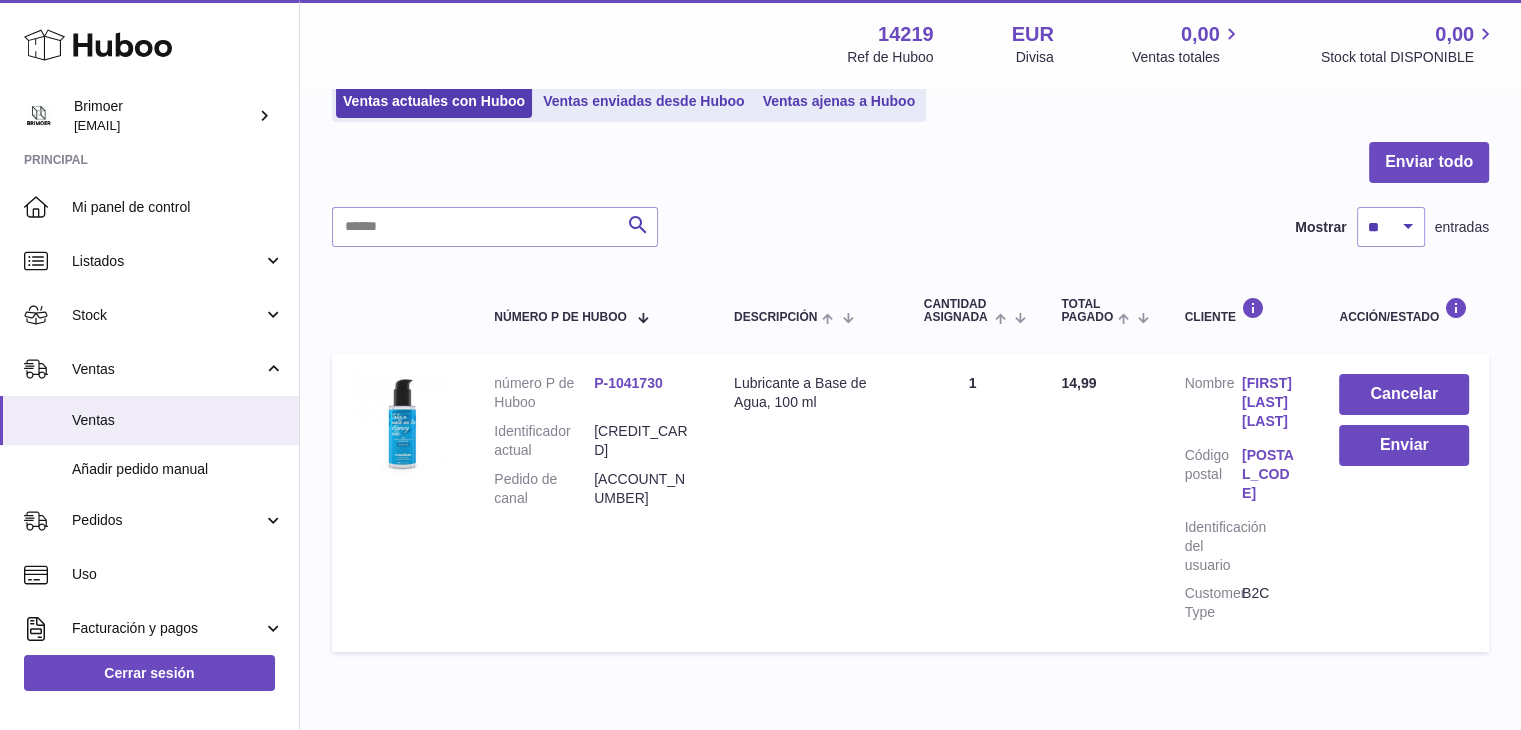 click at bounding box center [760, 365] 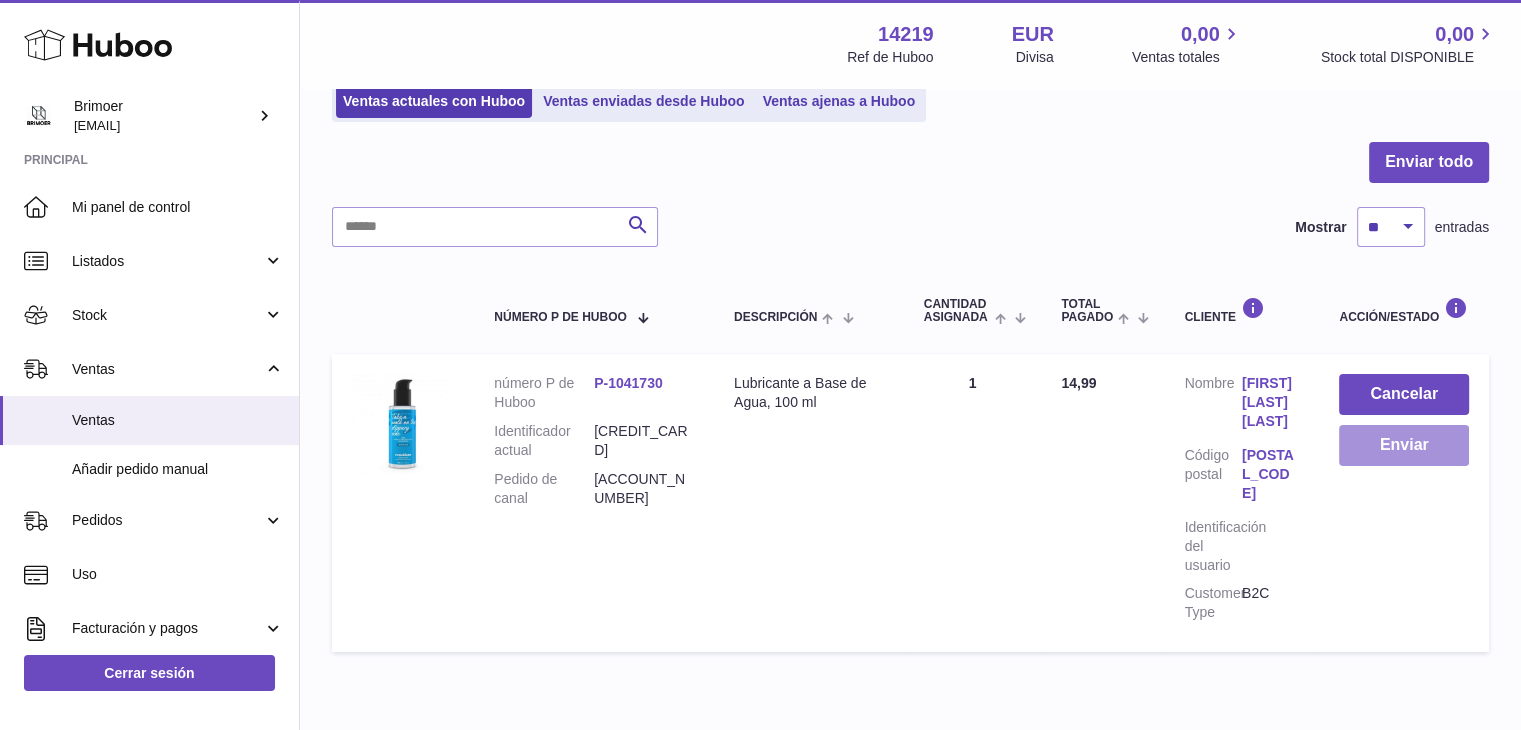 click on "Enviar" at bounding box center (1404, 445) 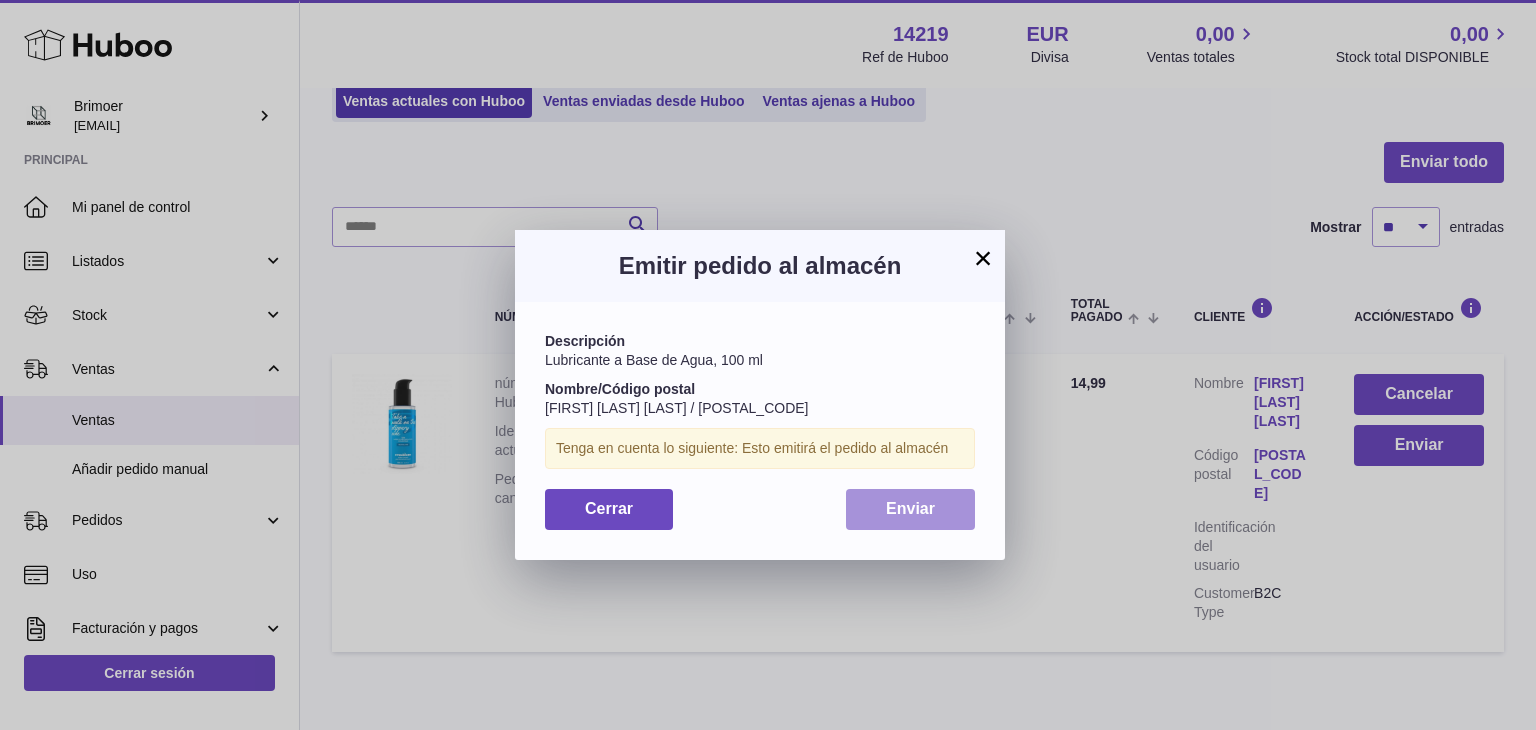click on "Enviar" at bounding box center (910, 509) 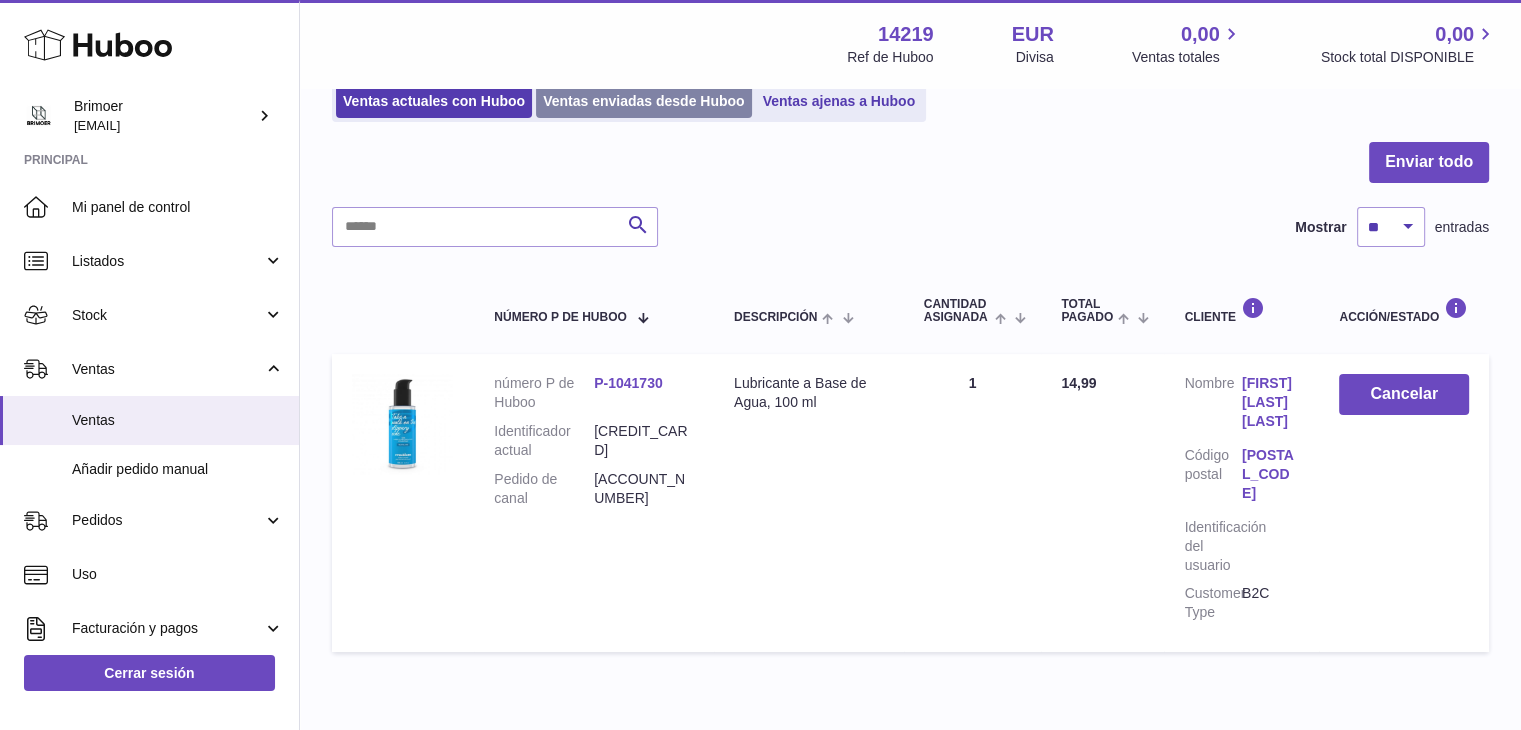 click on "Ventas enviadas desde Huboo" at bounding box center [644, 101] 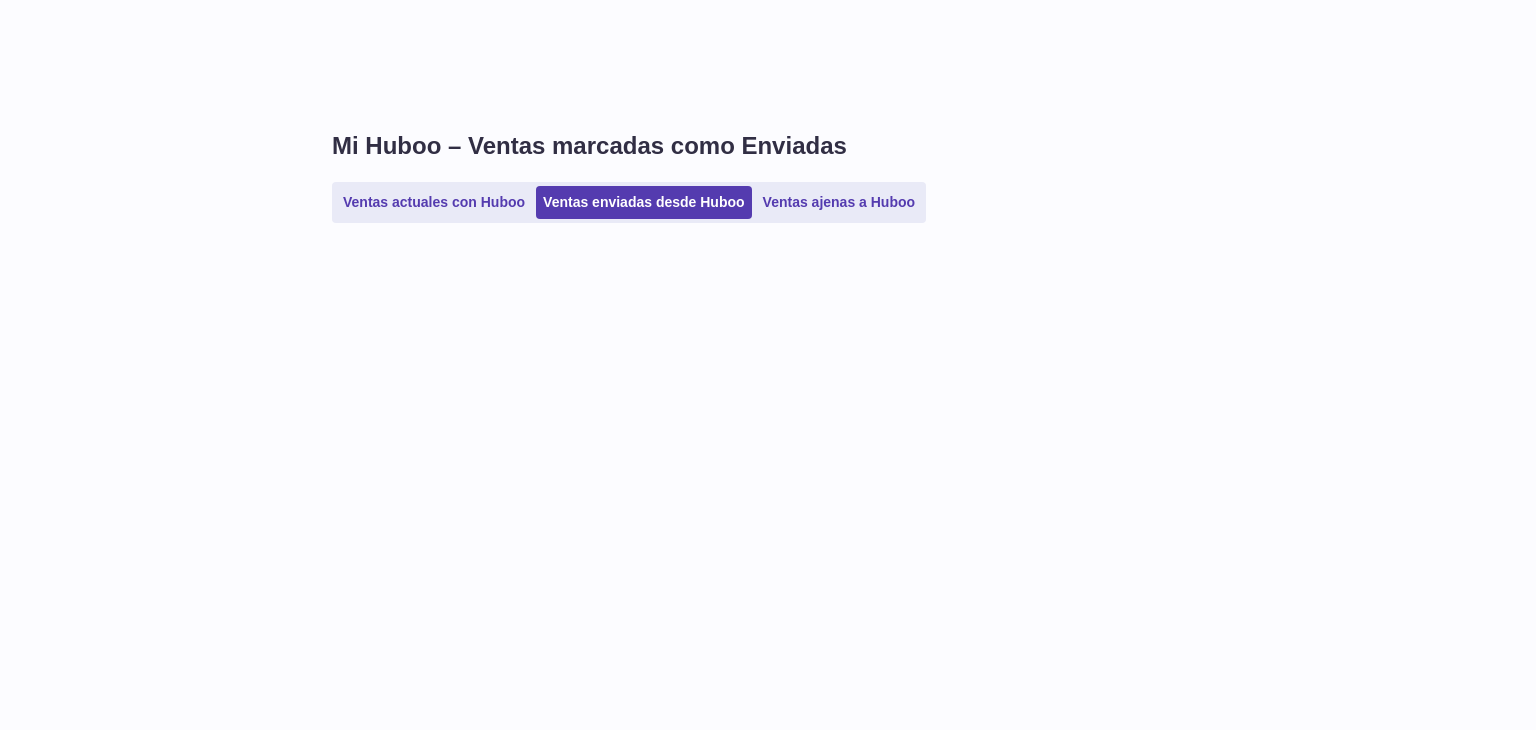 scroll, scrollTop: 0, scrollLeft: 0, axis: both 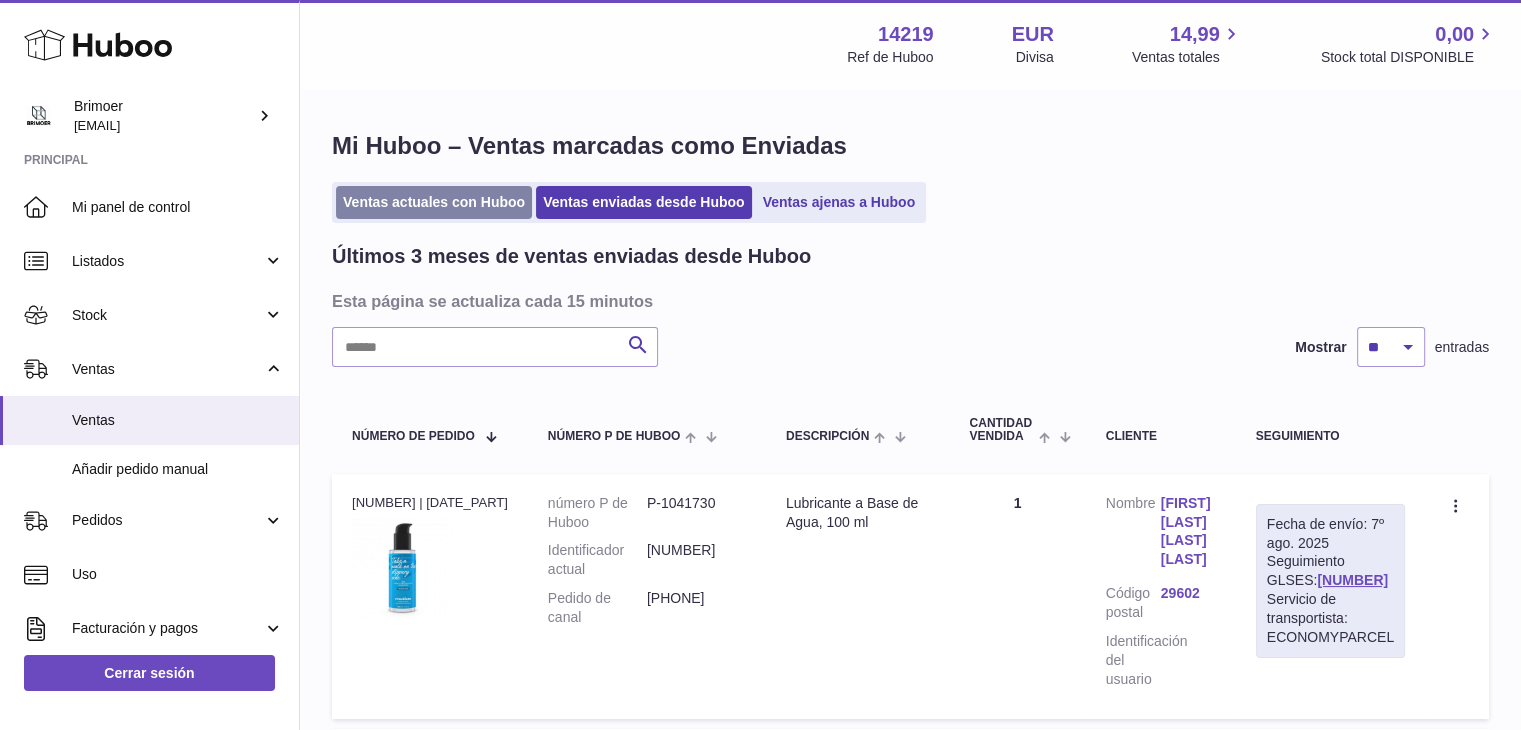 click on "Ventas actuales con Huboo" at bounding box center [434, 202] 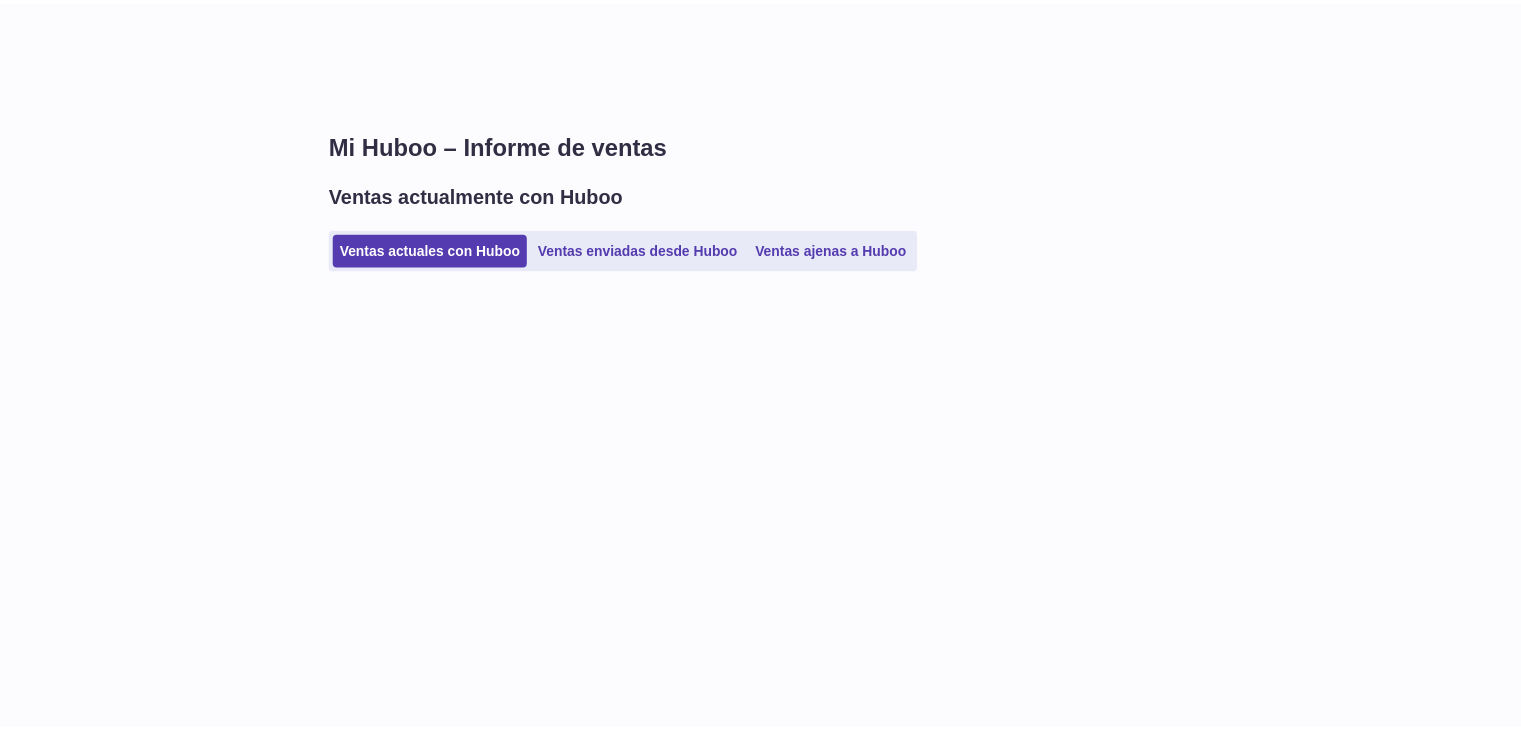scroll, scrollTop: 0, scrollLeft: 0, axis: both 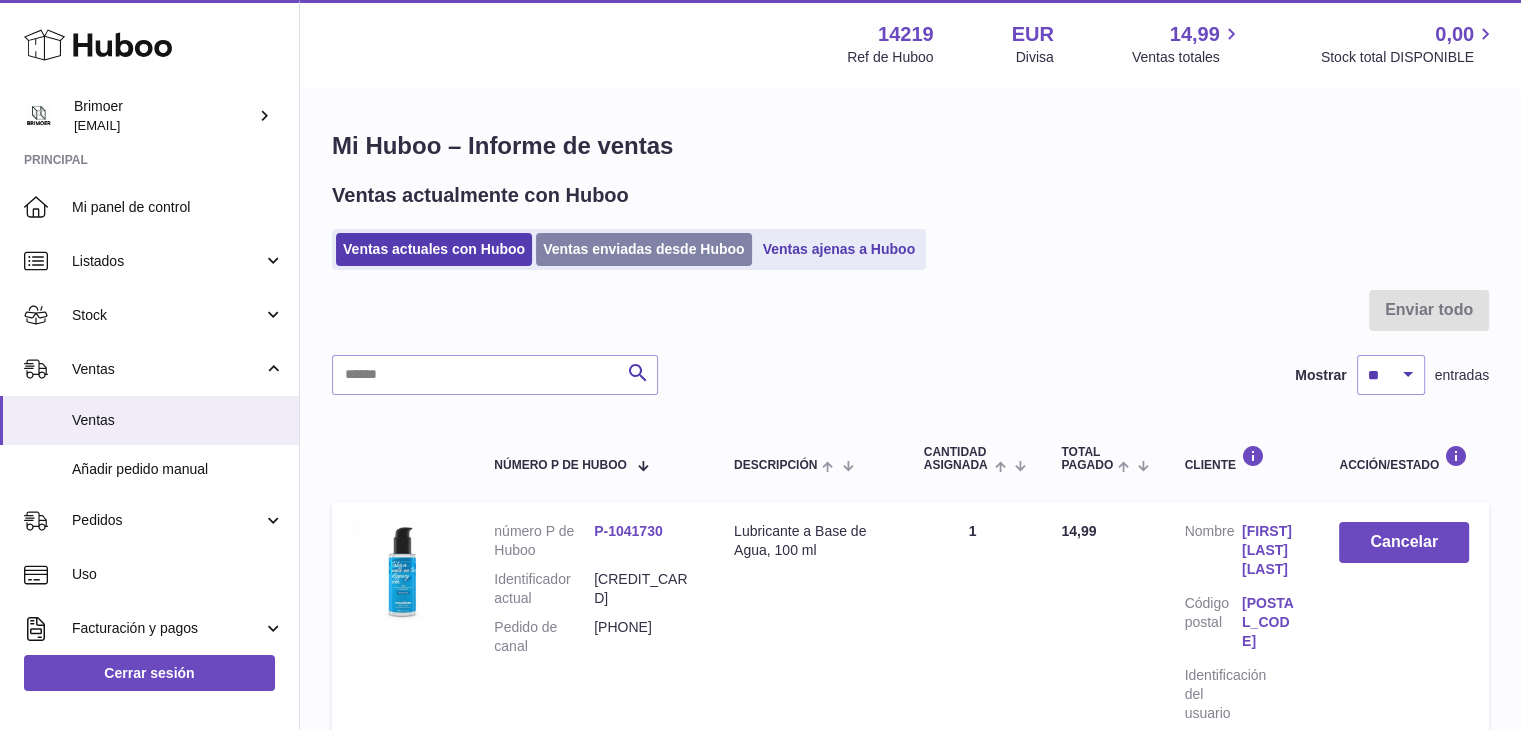 click on "Ventas enviadas desde Huboo" at bounding box center [644, 249] 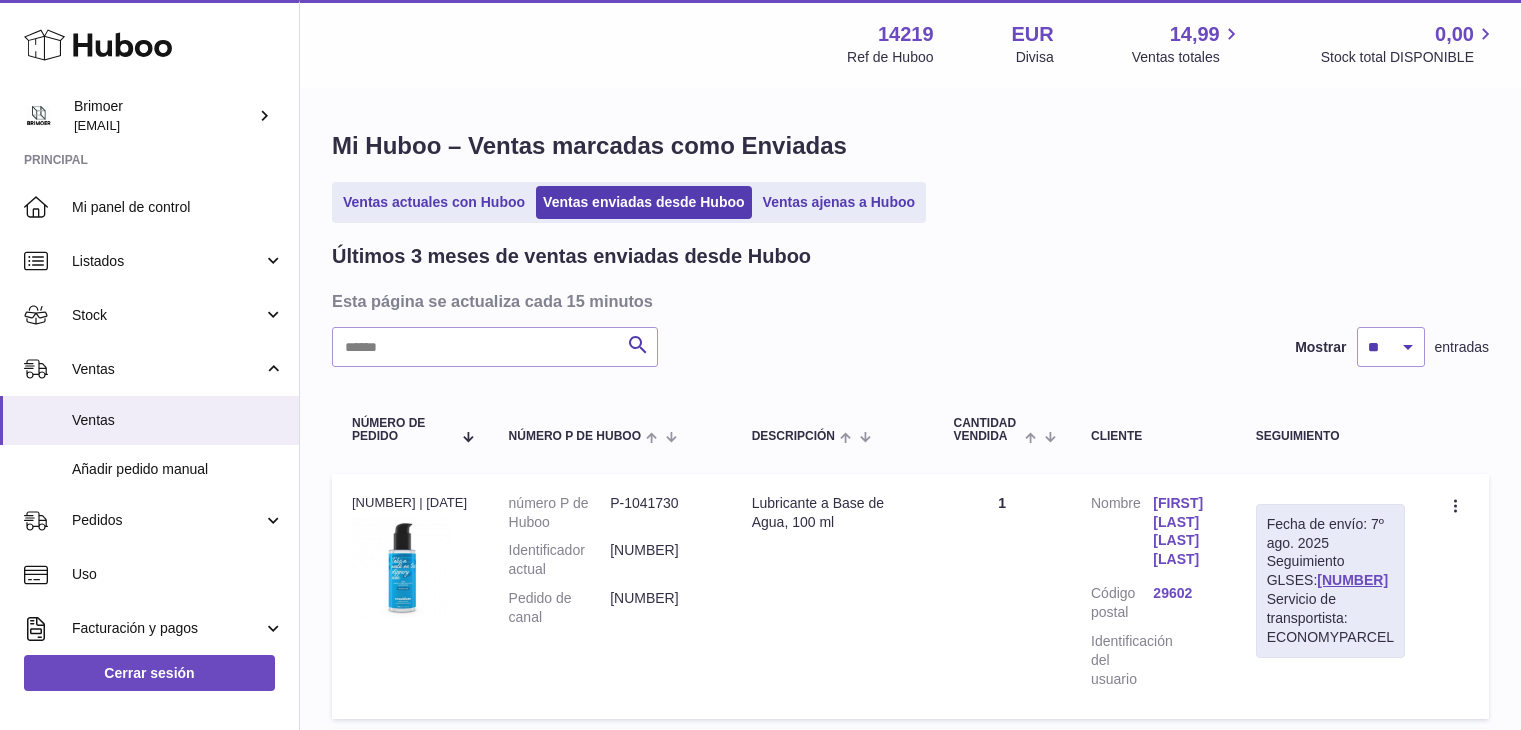 scroll, scrollTop: 0, scrollLeft: 0, axis: both 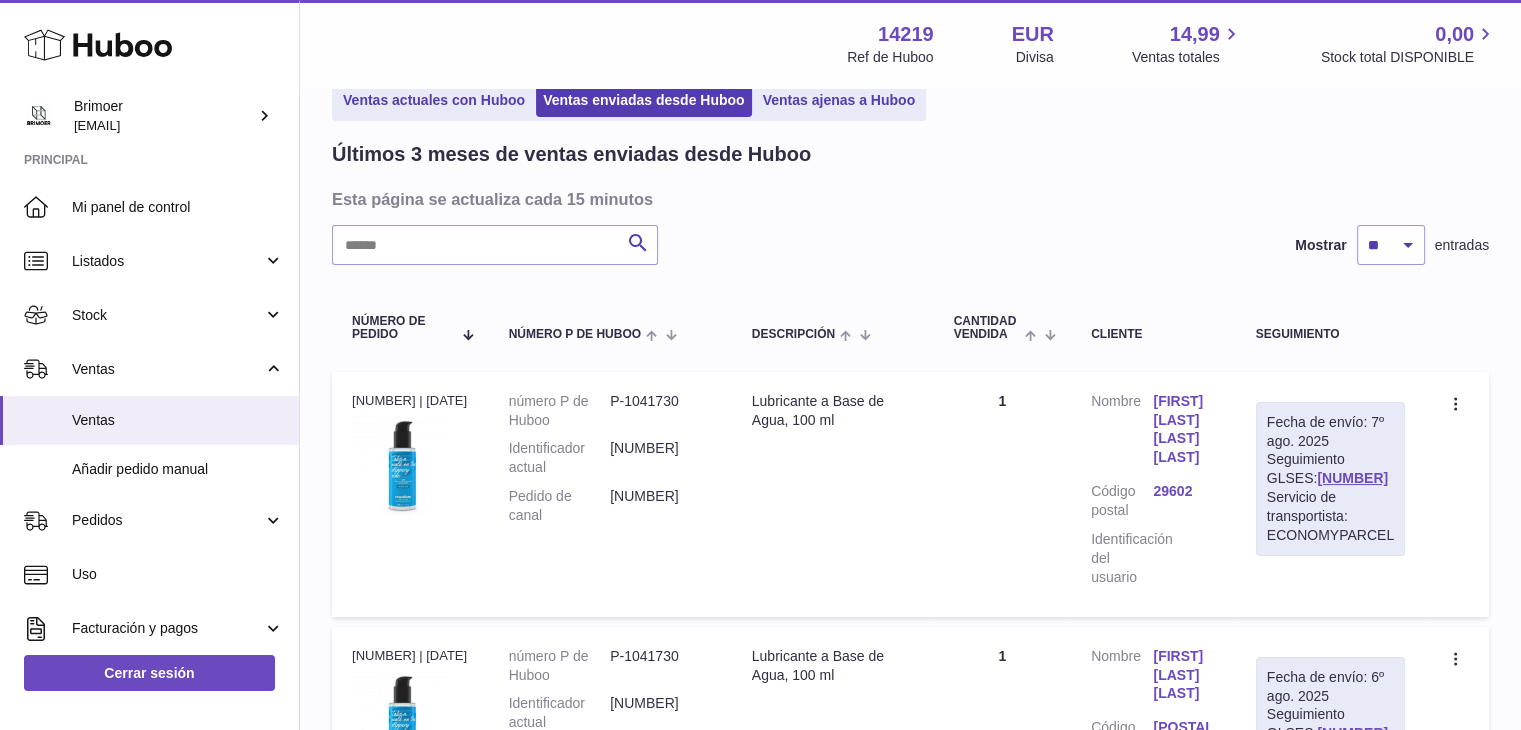 click on "Buscar
Mostrar
** ** **
entradas" at bounding box center [910, 245] 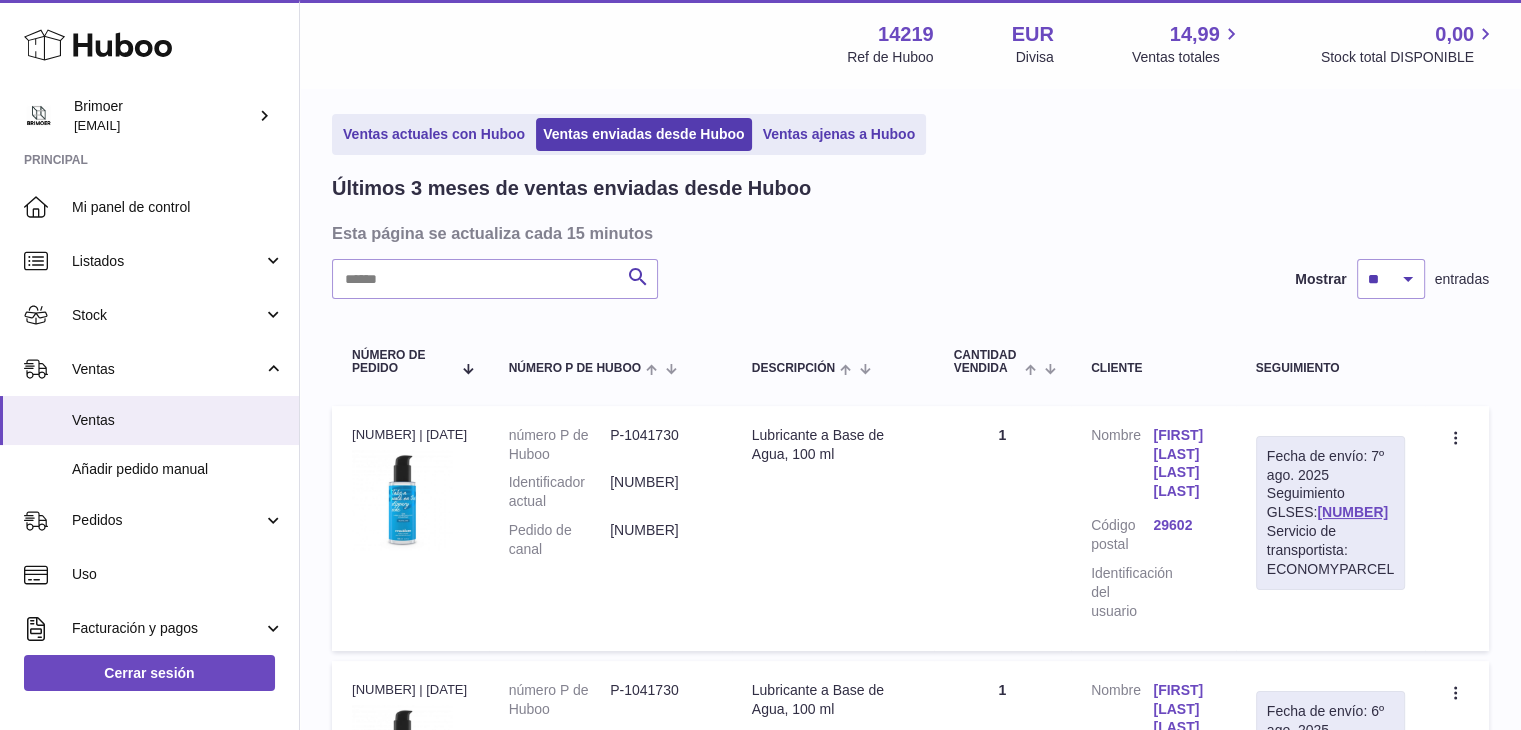 scroll, scrollTop: 0, scrollLeft: 0, axis: both 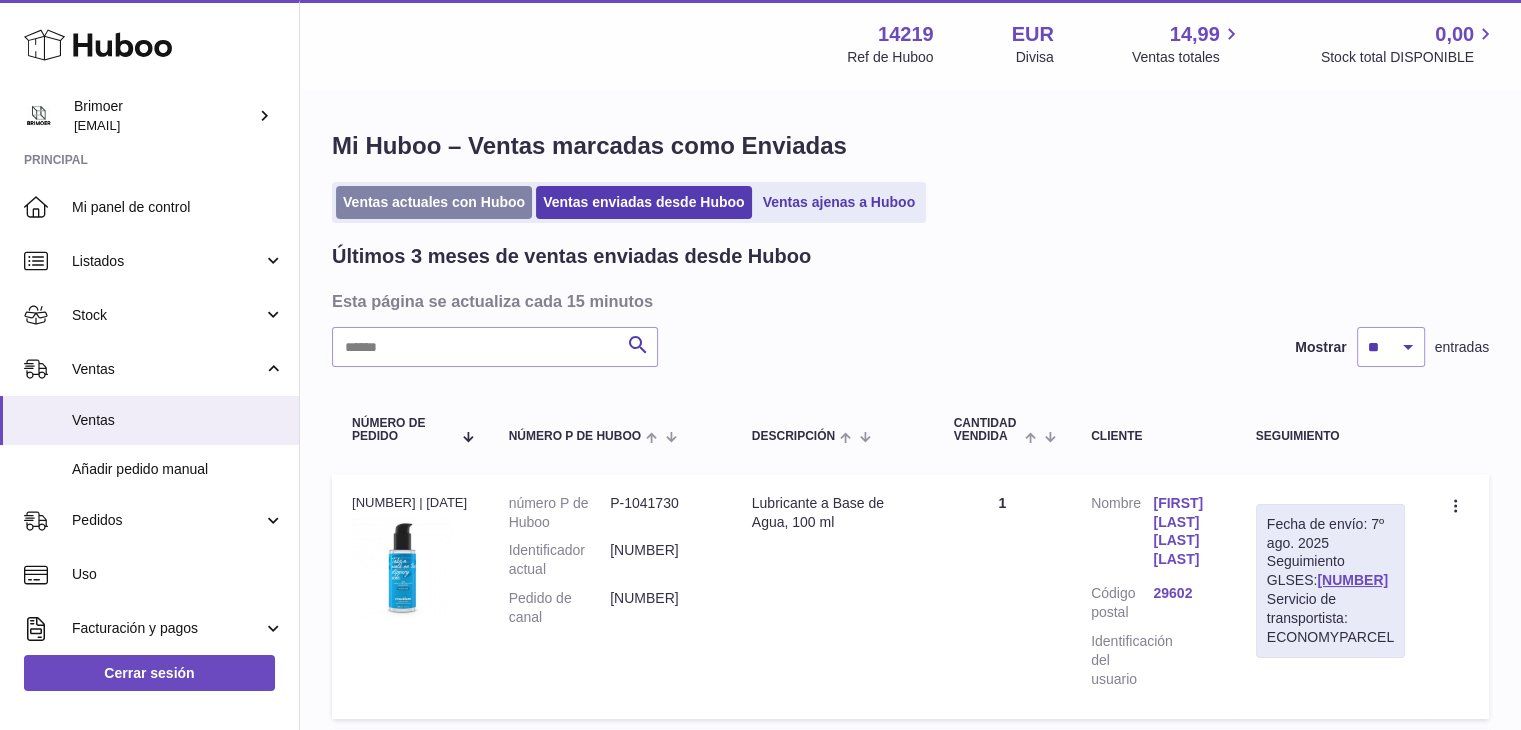 click on "Ventas actuales con Huboo" at bounding box center [434, 202] 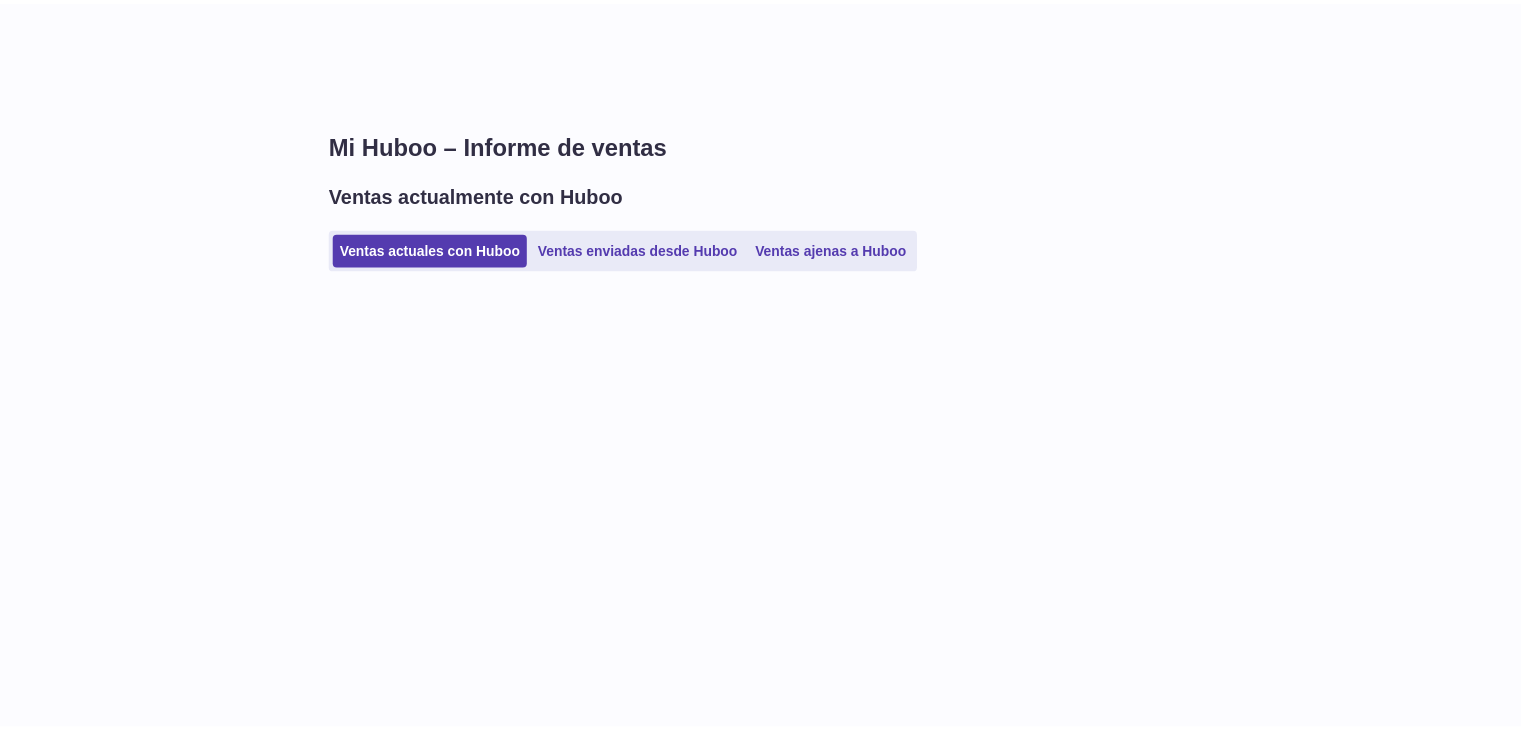 scroll, scrollTop: 0, scrollLeft: 0, axis: both 